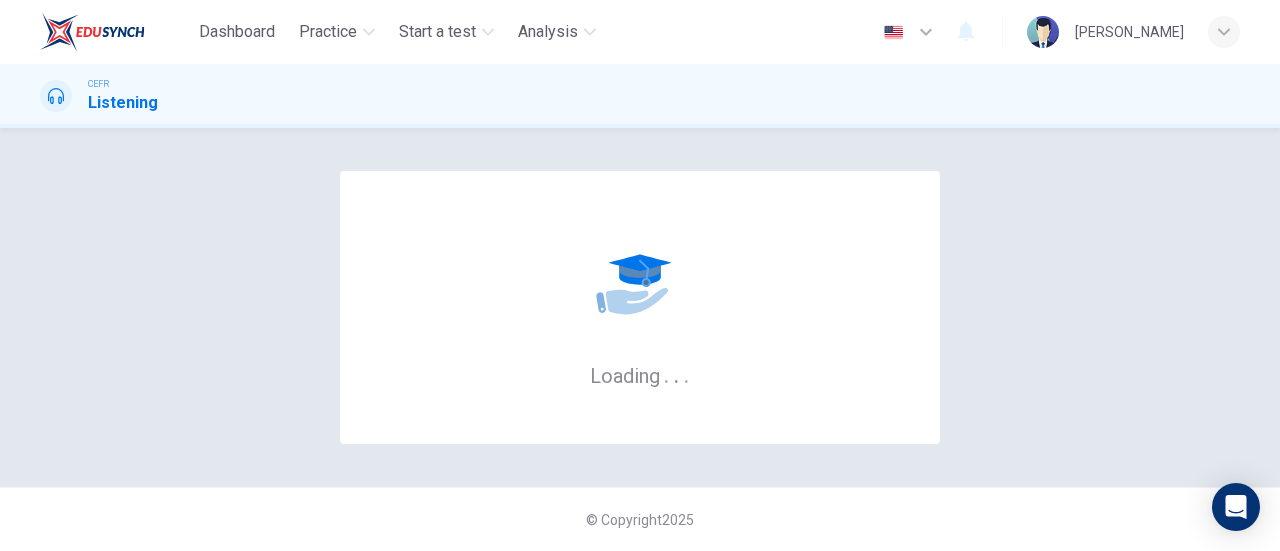 scroll, scrollTop: 0, scrollLeft: 0, axis: both 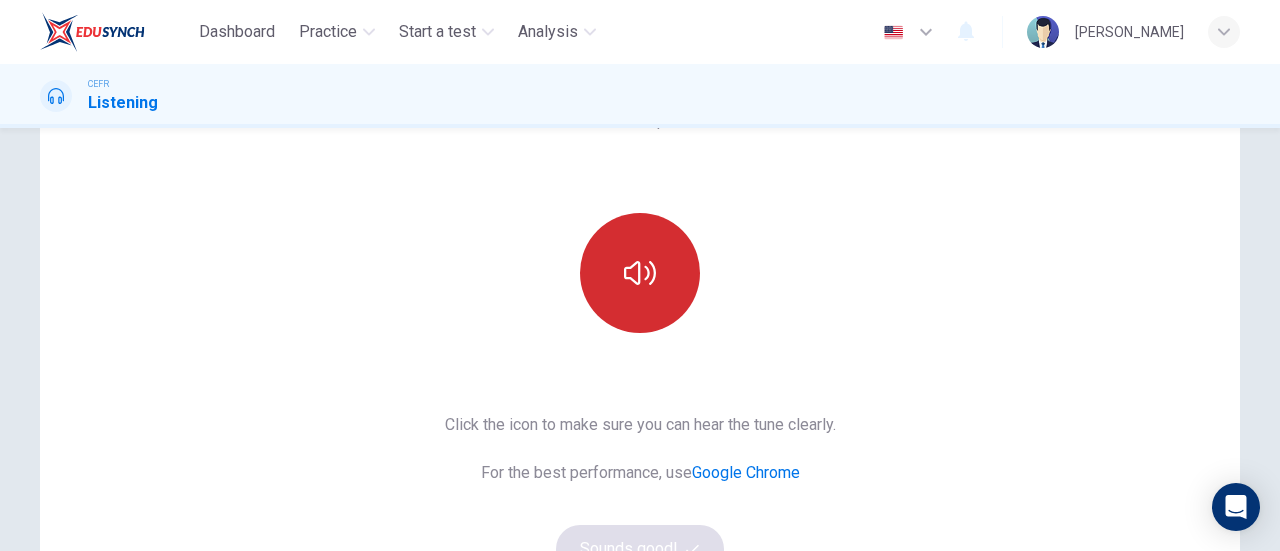click 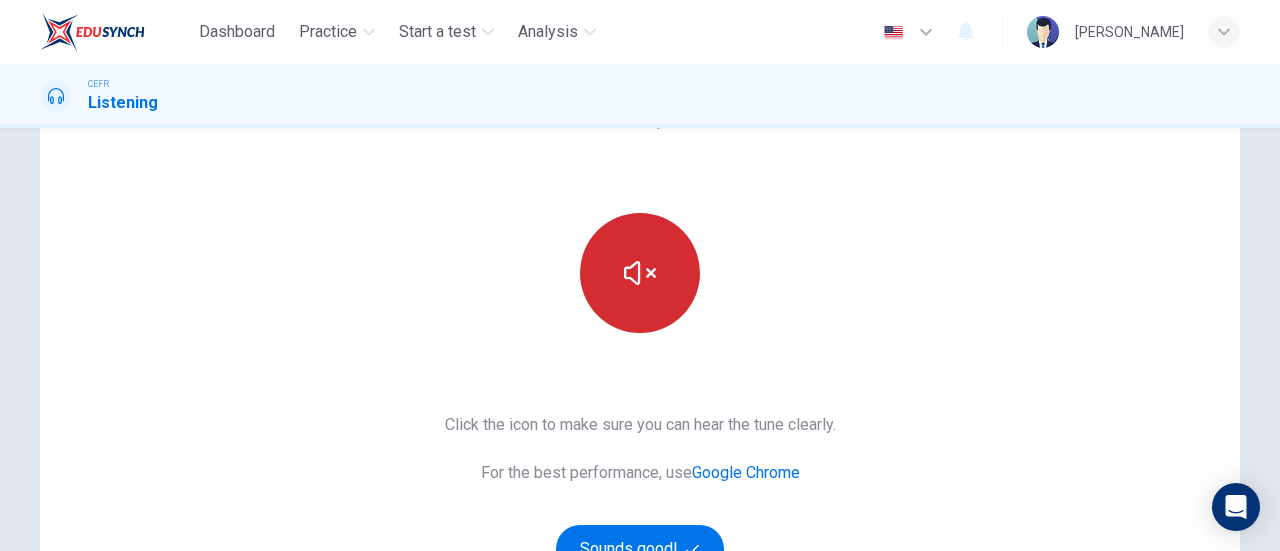 type 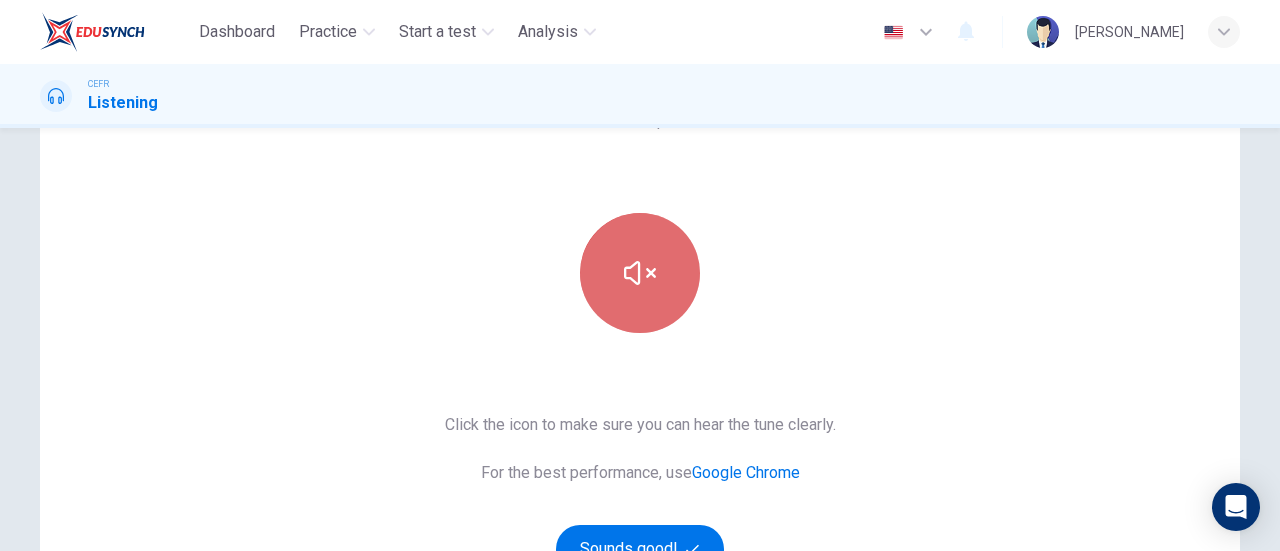 click at bounding box center [640, 273] 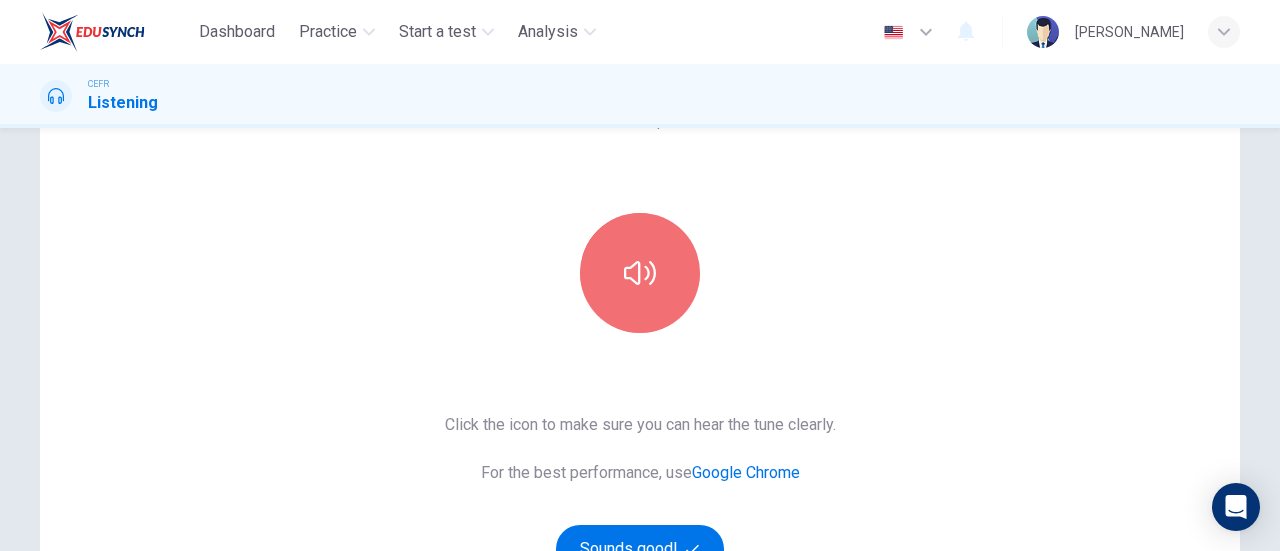 click 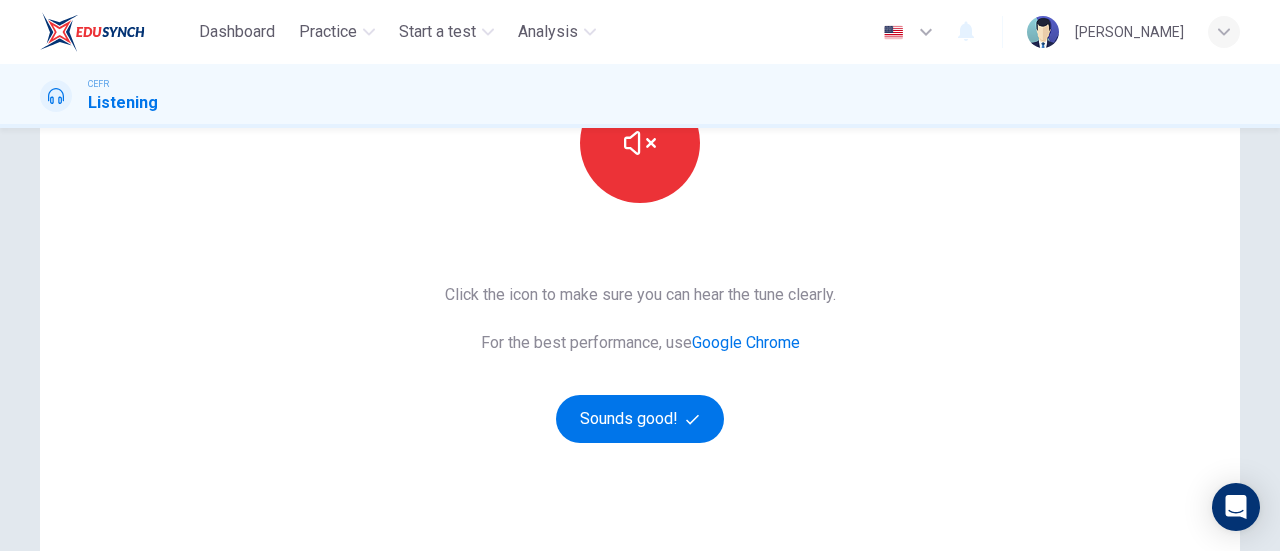 scroll, scrollTop: 271, scrollLeft: 0, axis: vertical 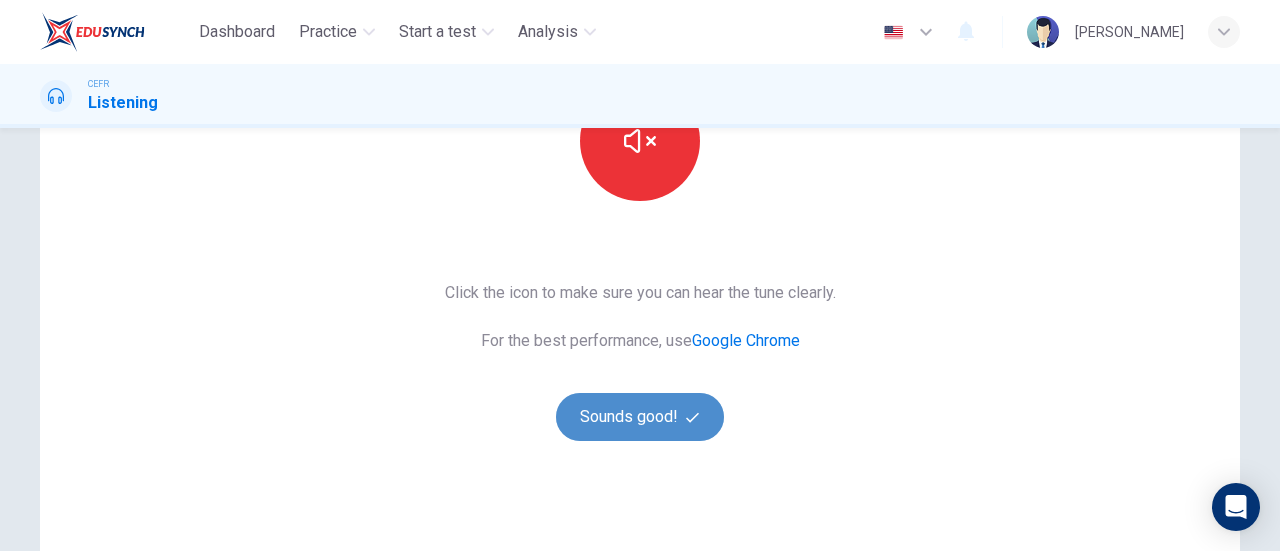 click on "Sounds good!" at bounding box center (640, 417) 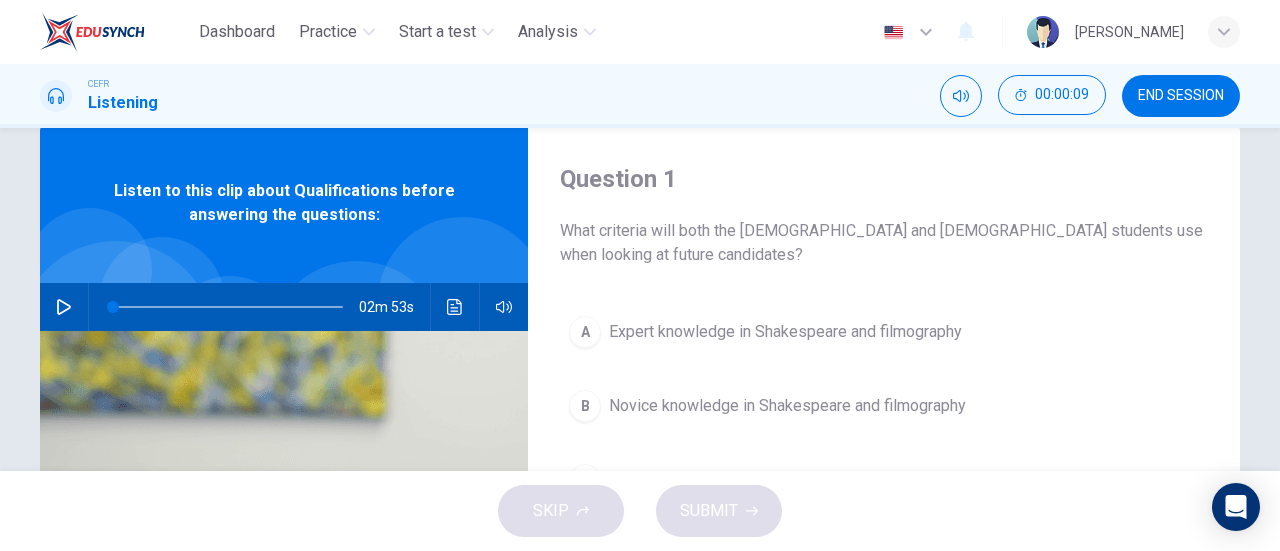 scroll, scrollTop: 0, scrollLeft: 0, axis: both 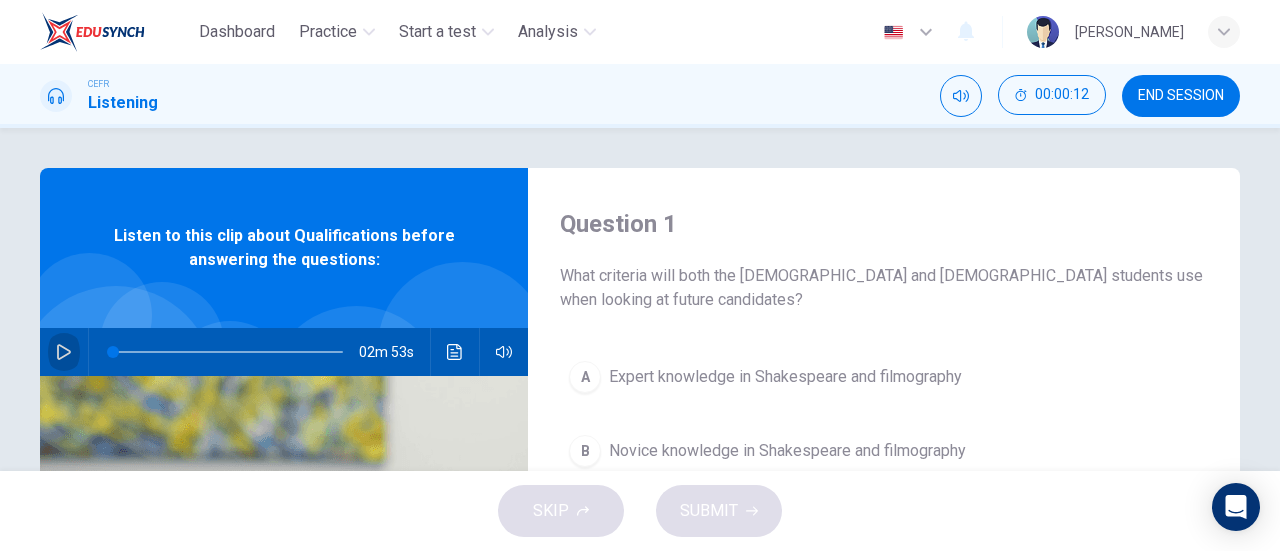 click 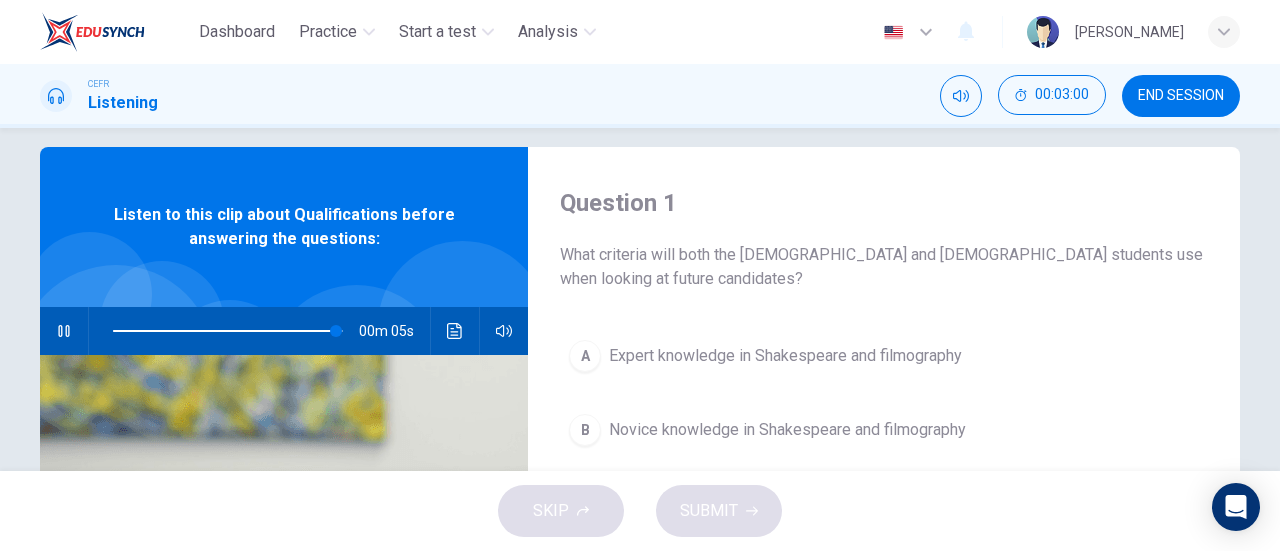 scroll, scrollTop: 0, scrollLeft: 0, axis: both 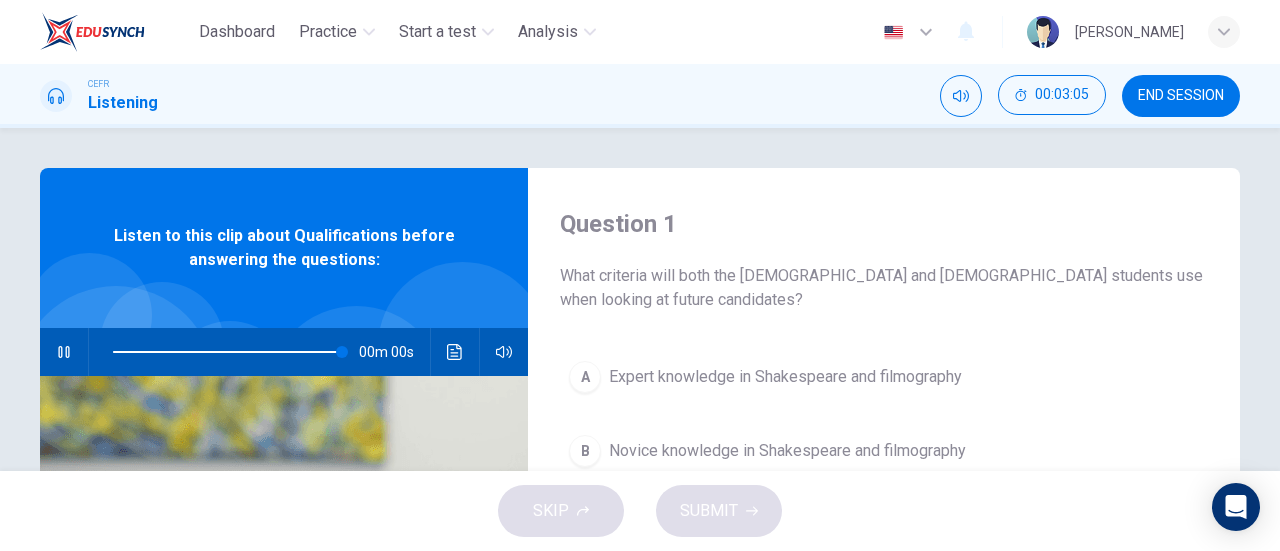 type on "0" 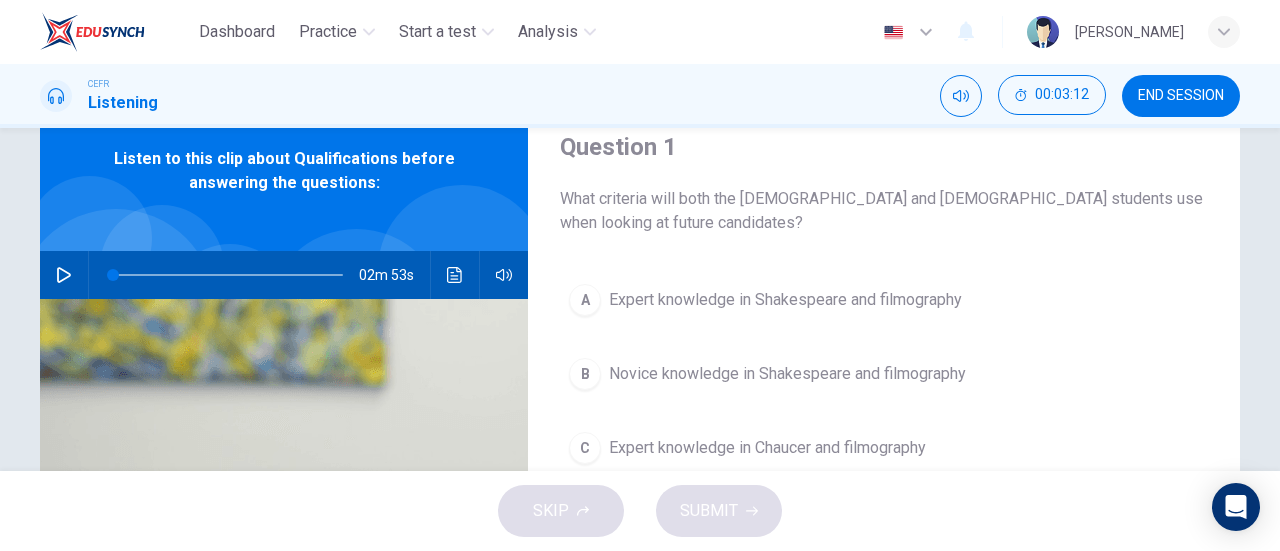 scroll, scrollTop: 79, scrollLeft: 0, axis: vertical 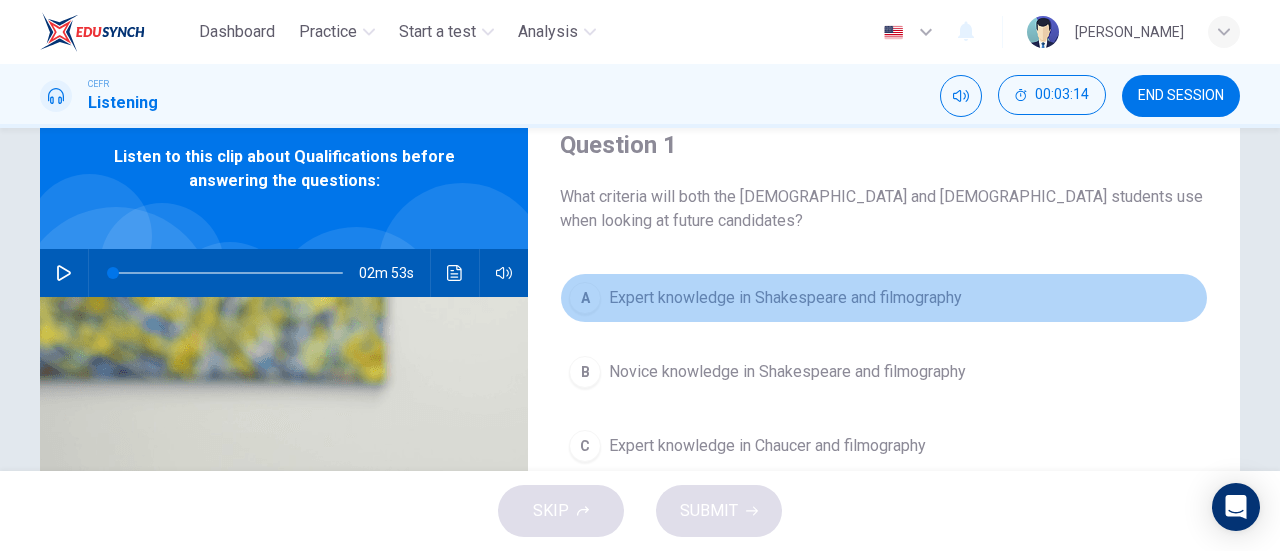 click on "Expert knowledge in Shakespeare and filmography" at bounding box center [785, 298] 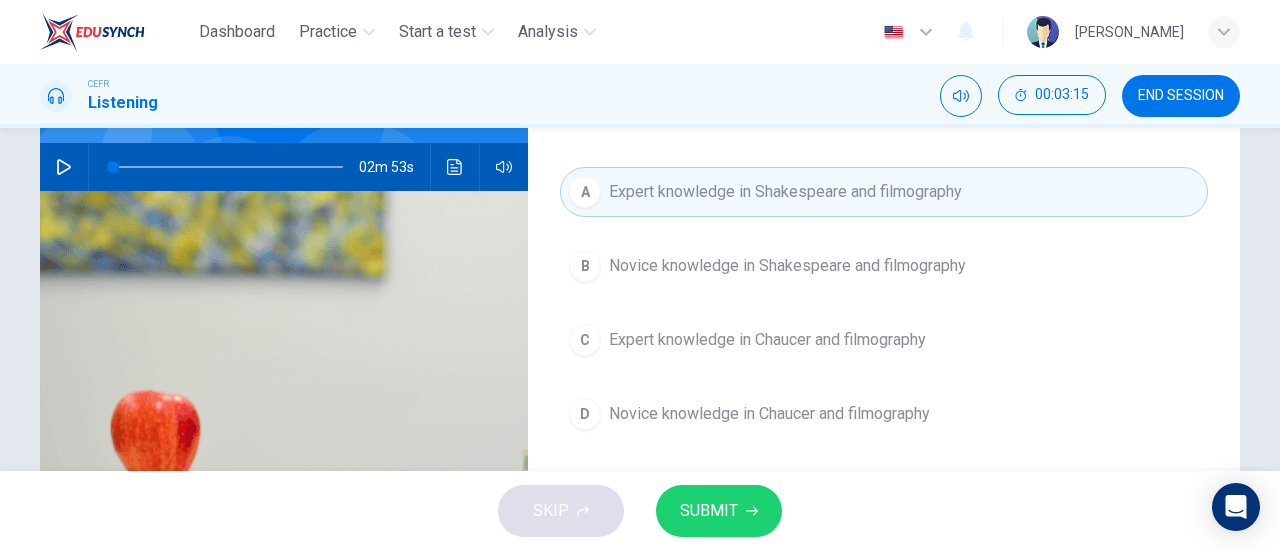 scroll, scrollTop: 206, scrollLeft: 0, axis: vertical 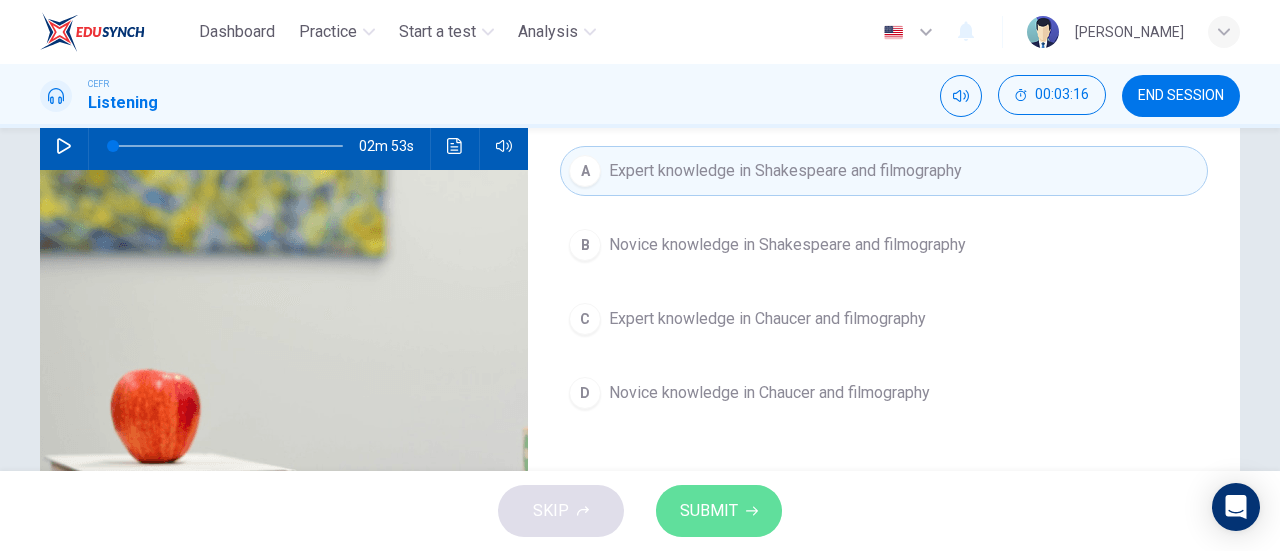 click on "SUBMIT" at bounding box center (709, 511) 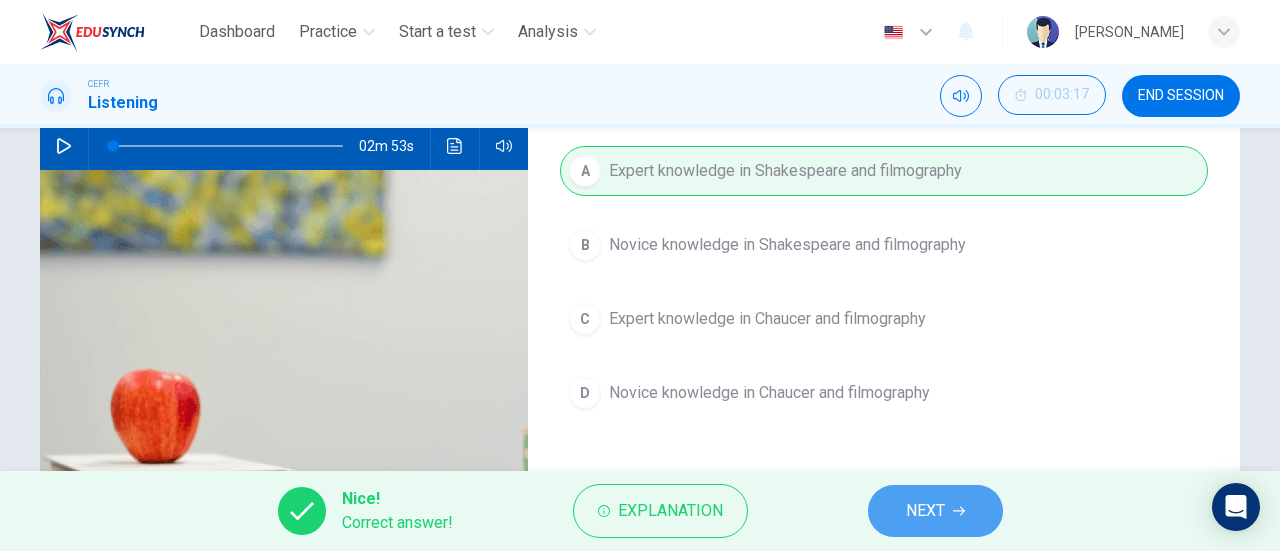 click on "NEXT" at bounding box center (935, 511) 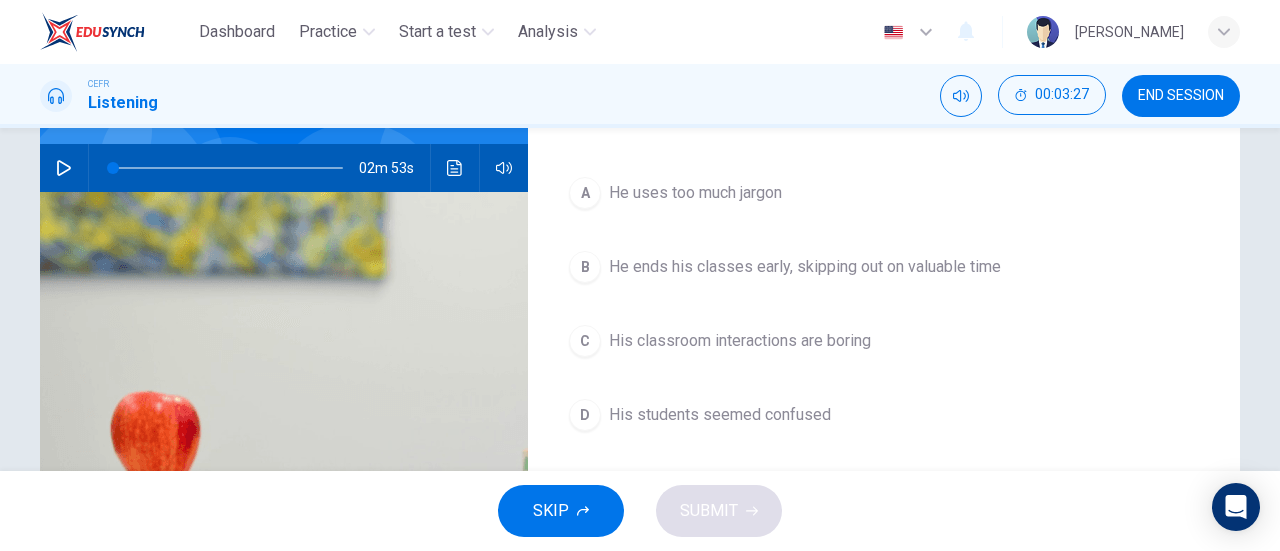 scroll, scrollTop: 185, scrollLeft: 0, axis: vertical 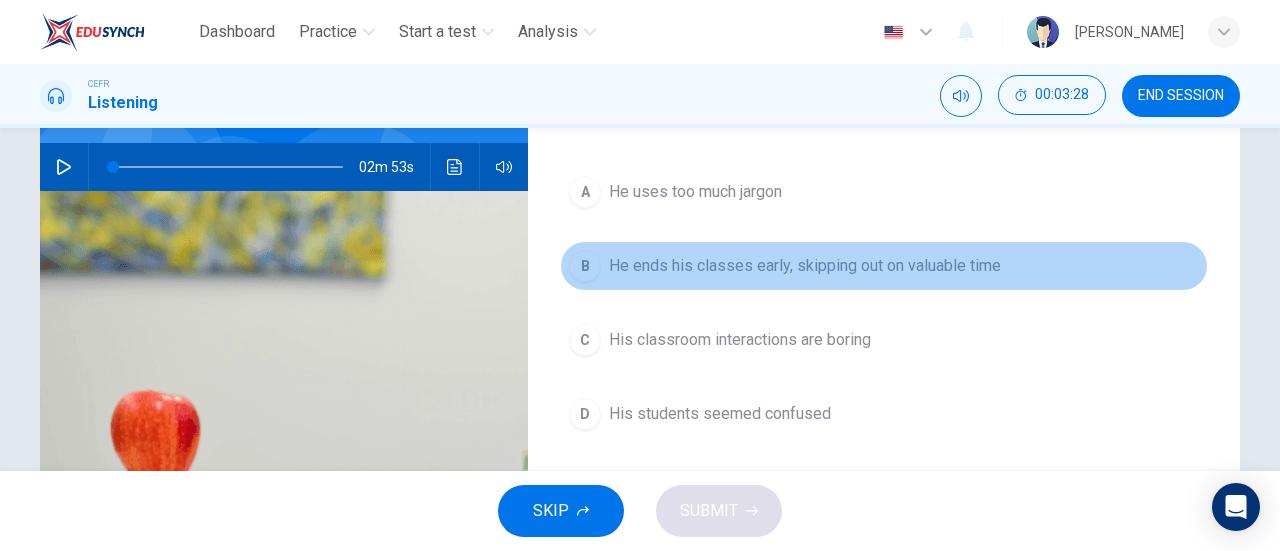 click on "He ends his classes early, skipping out on valuable time" at bounding box center [805, 266] 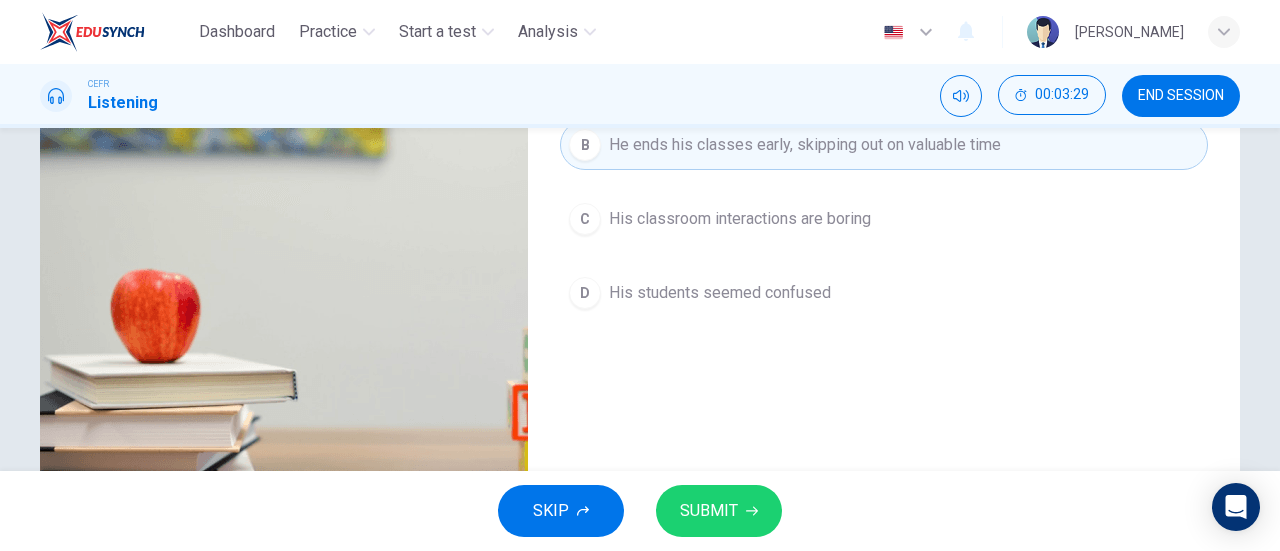 scroll, scrollTop: 309, scrollLeft: 0, axis: vertical 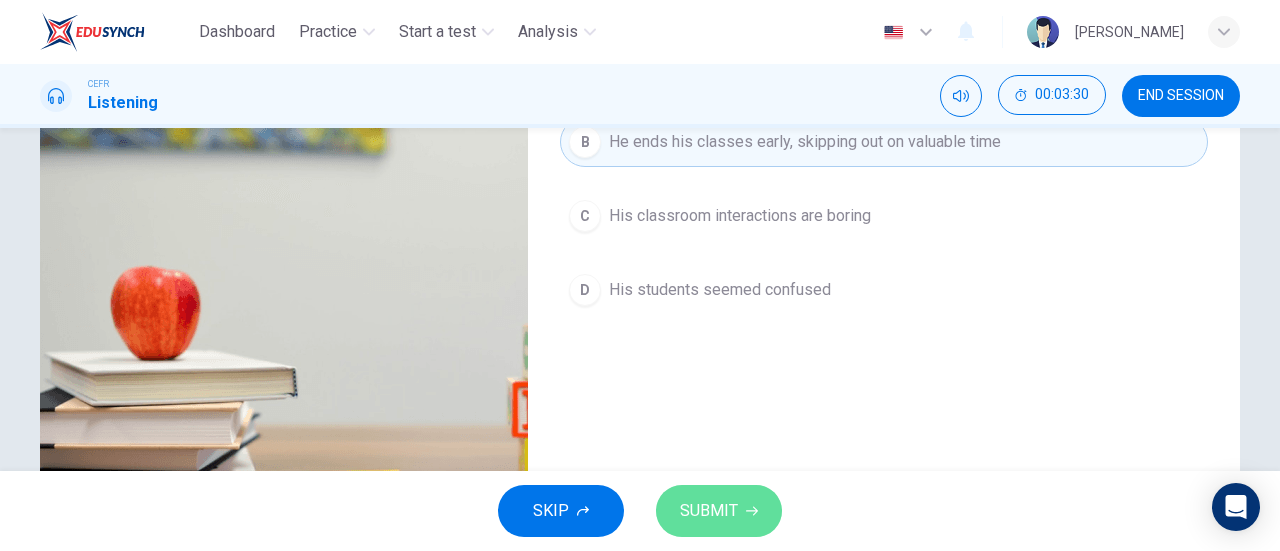 click on "SUBMIT" at bounding box center (709, 511) 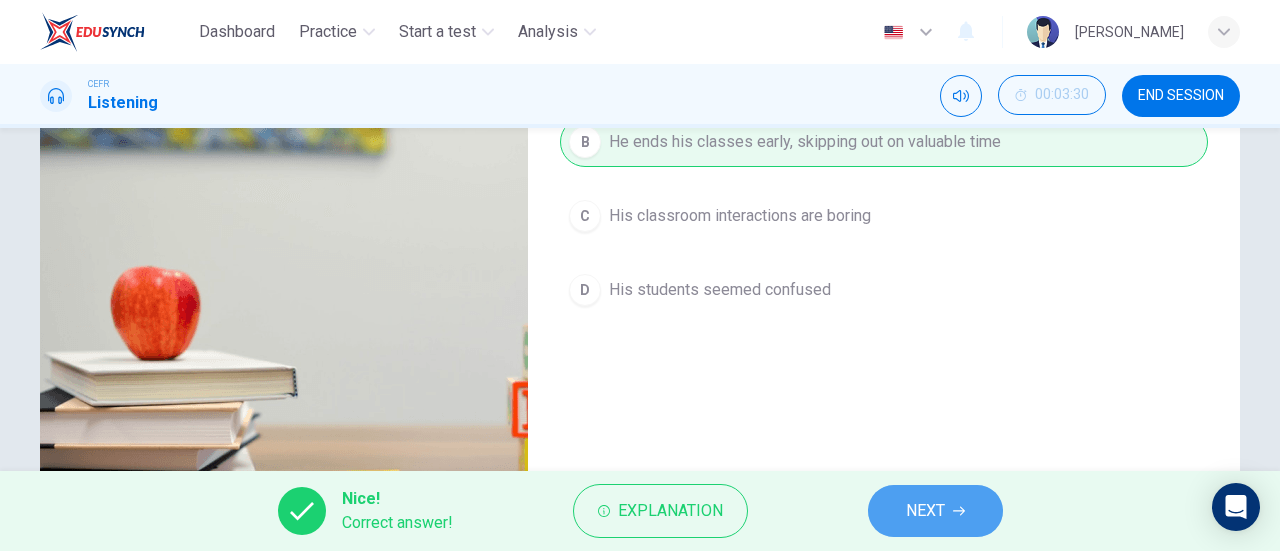 click on "NEXT" at bounding box center (935, 511) 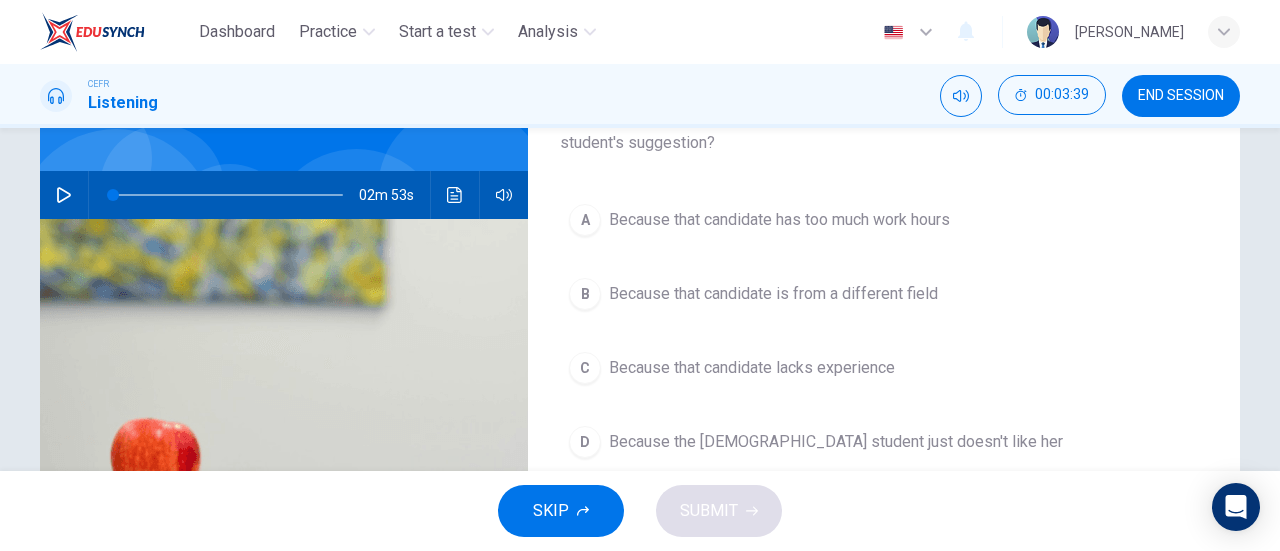 scroll, scrollTop: 158, scrollLeft: 0, axis: vertical 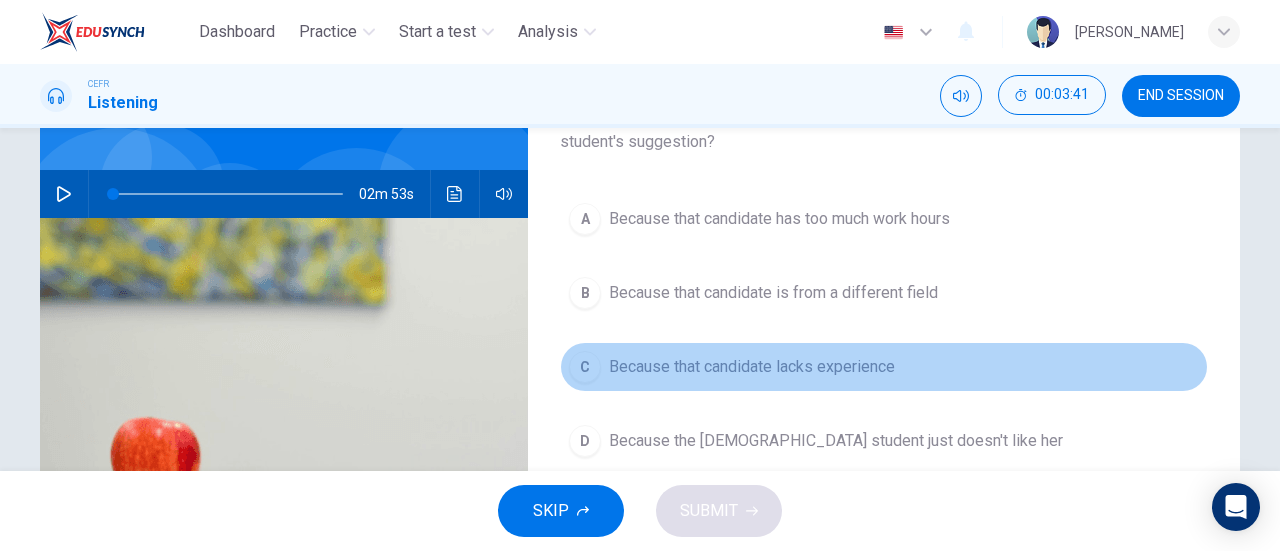 click on "Because that candidate lacks experience" at bounding box center (752, 367) 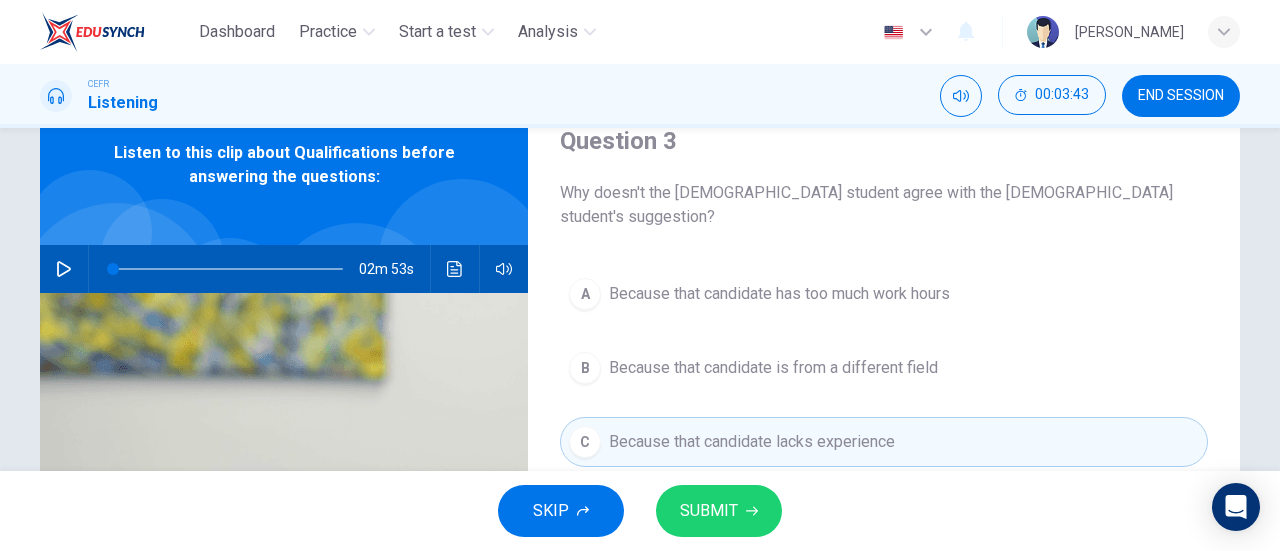 scroll, scrollTop: 82, scrollLeft: 0, axis: vertical 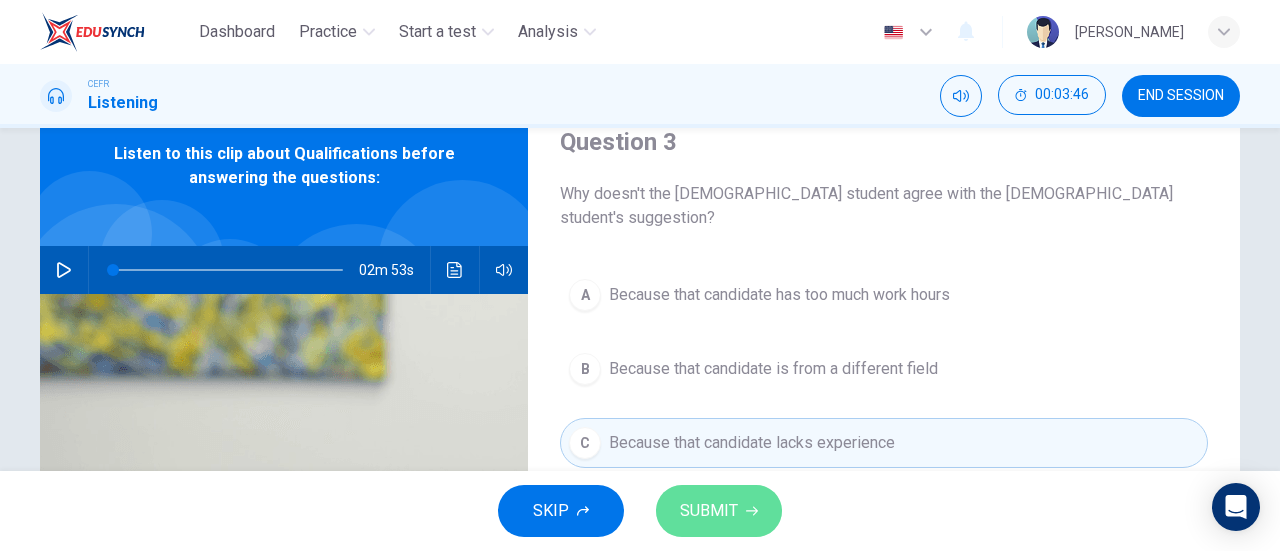 click on "SUBMIT" at bounding box center [719, 511] 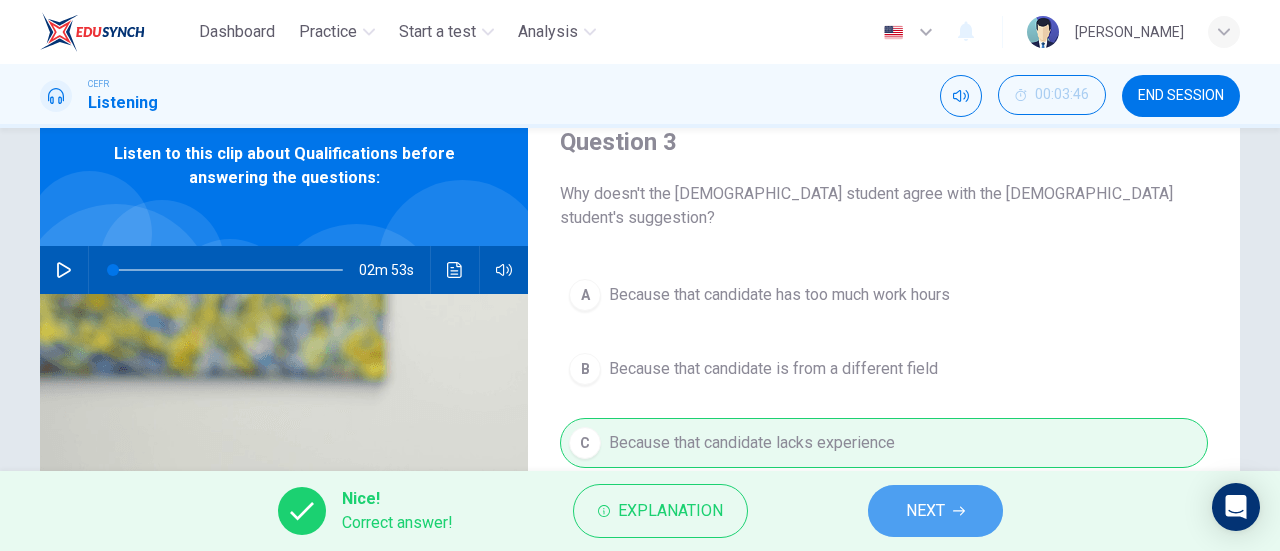 click on "NEXT" at bounding box center (935, 511) 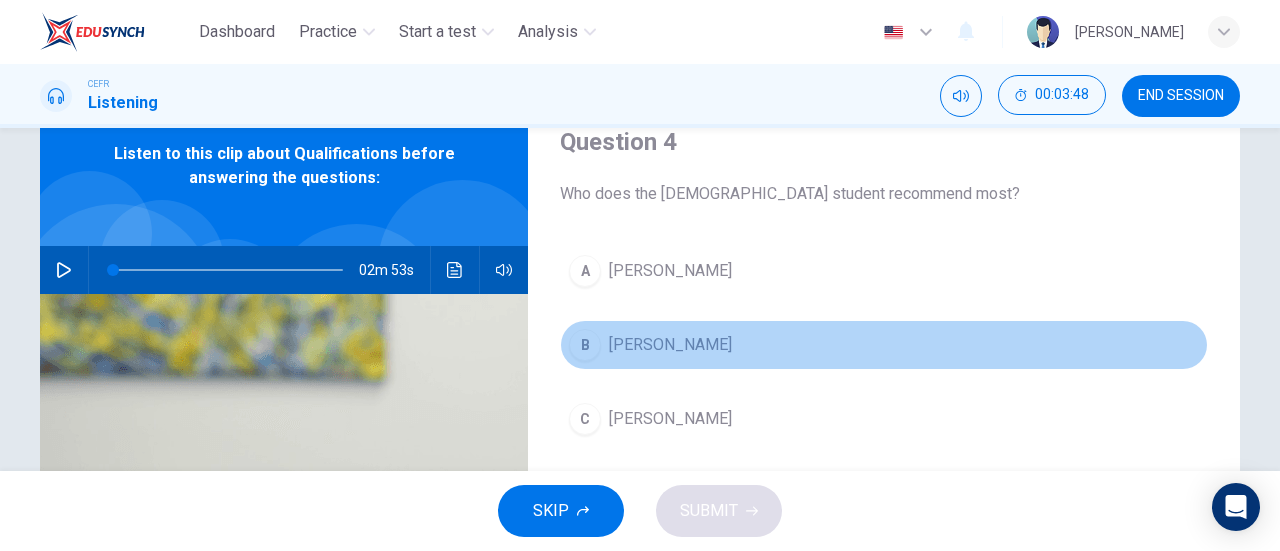 click on "B Amilia" at bounding box center (884, 345) 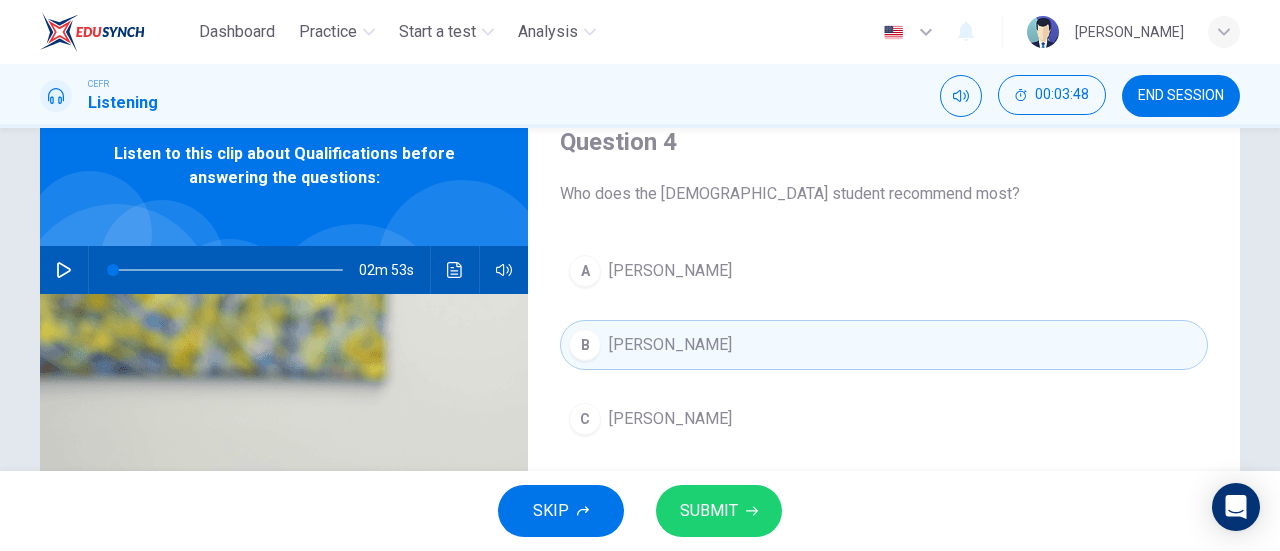 scroll, scrollTop: 190, scrollLeft: 0, axis: vertical 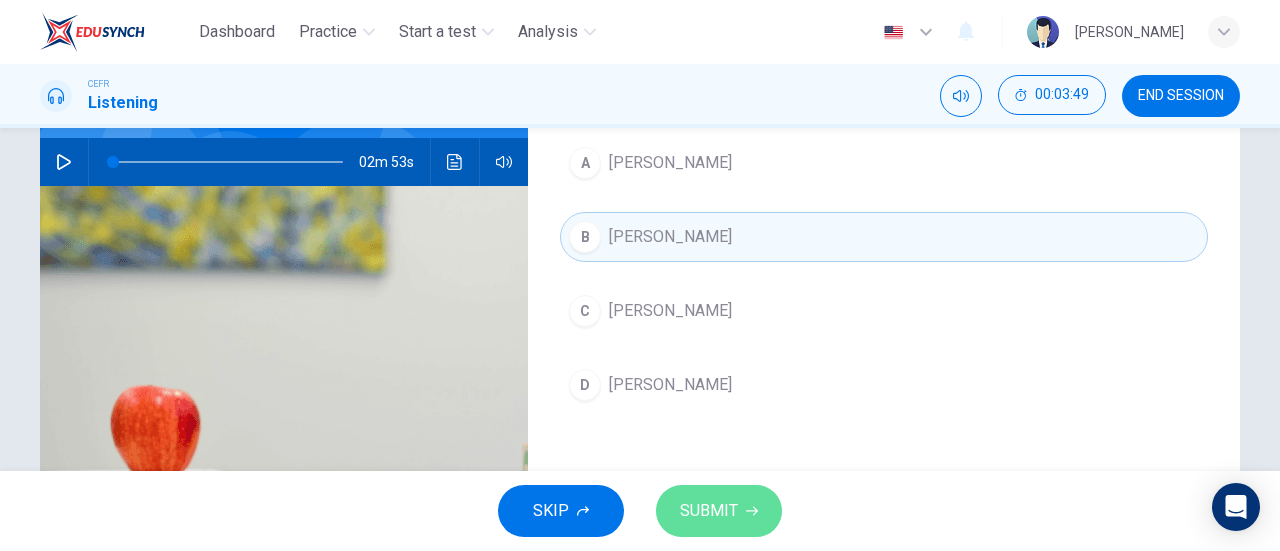click on "SUBMIT" at bounding box center [709, 511] 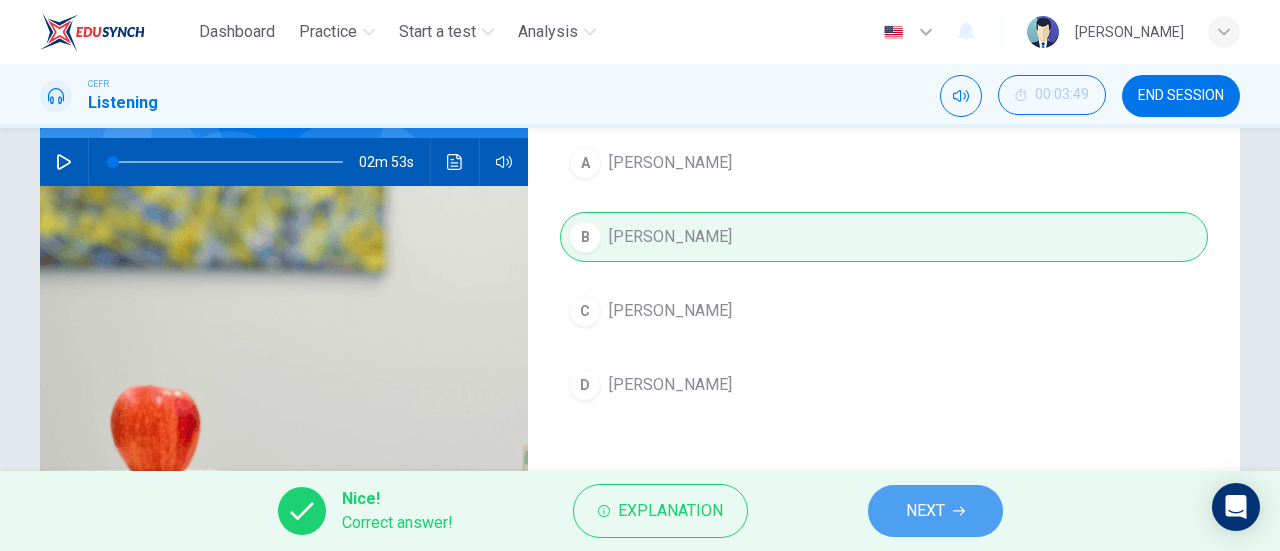 click on "NEXT" at bounding box center (925, 511) 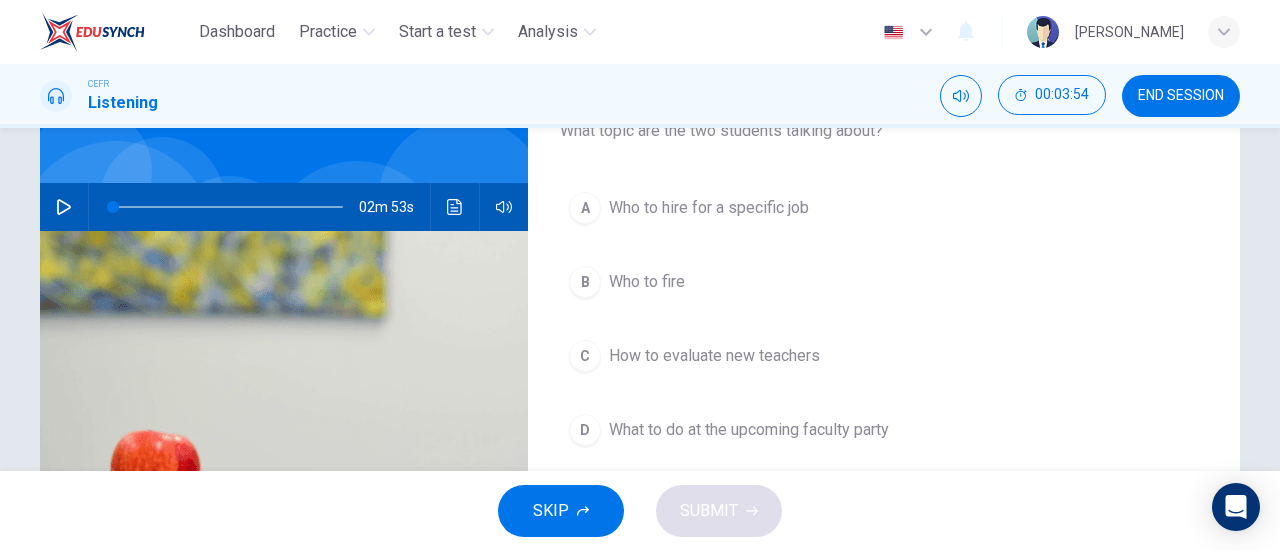 scroll, scrollTop: 144, scrollLeft: 0, axis: vertical 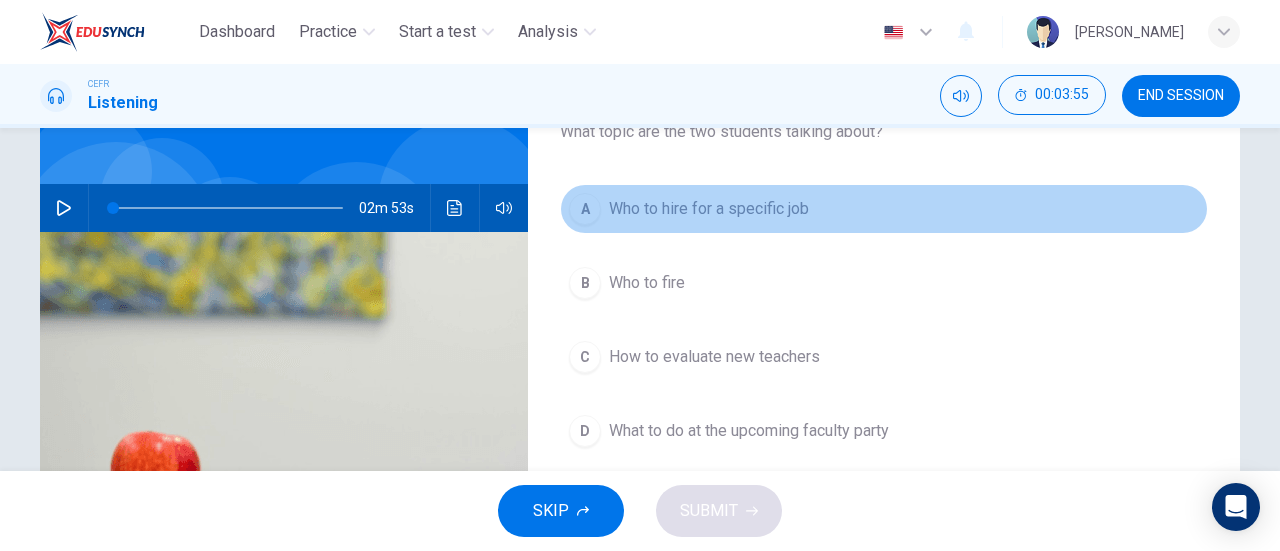 click on "Who to hire for a specific job" at bounding box center [709, 209] 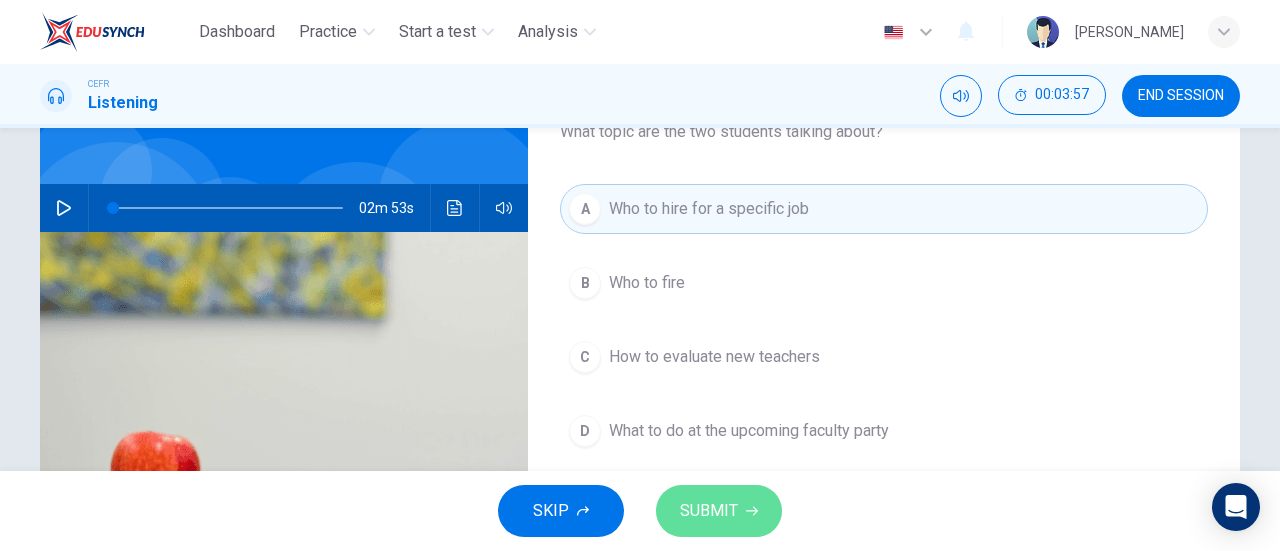 click on "SUBMIT" at bounding box center [719, 511] 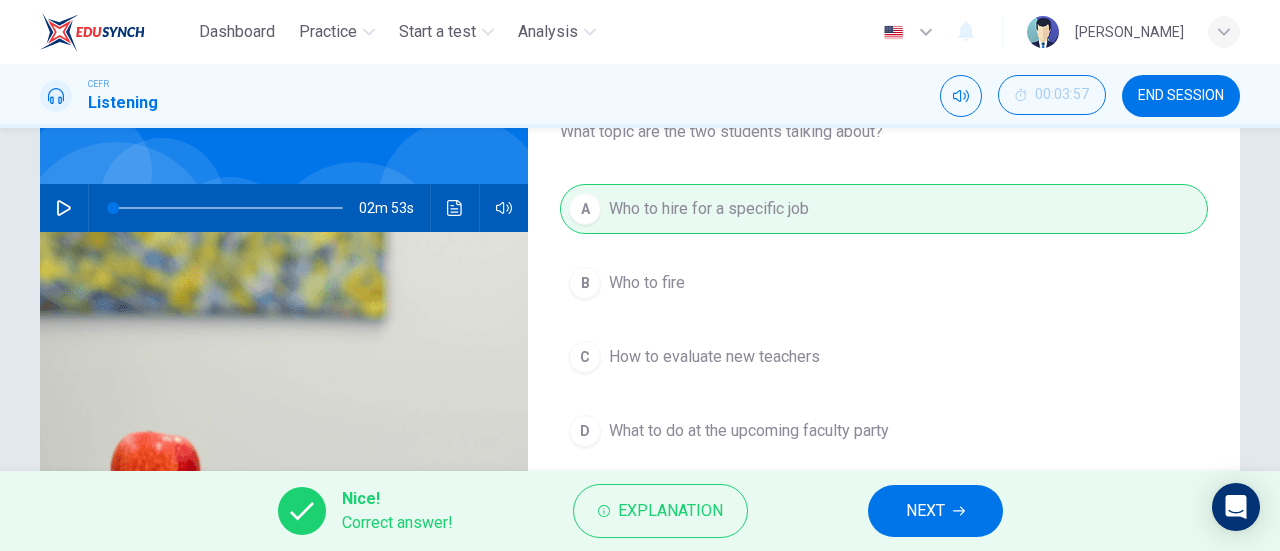 click on "Nice! Correct answer! Explanation NEXT" at bounding box center (640, 511) 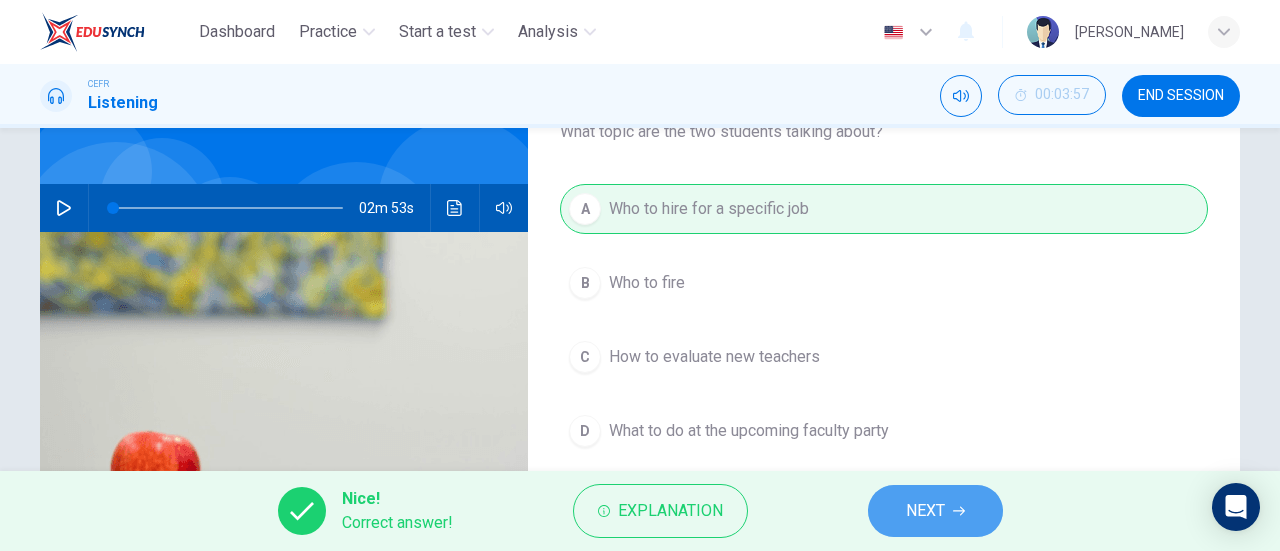 click on "NEXT" at bounding box center [935, 511] 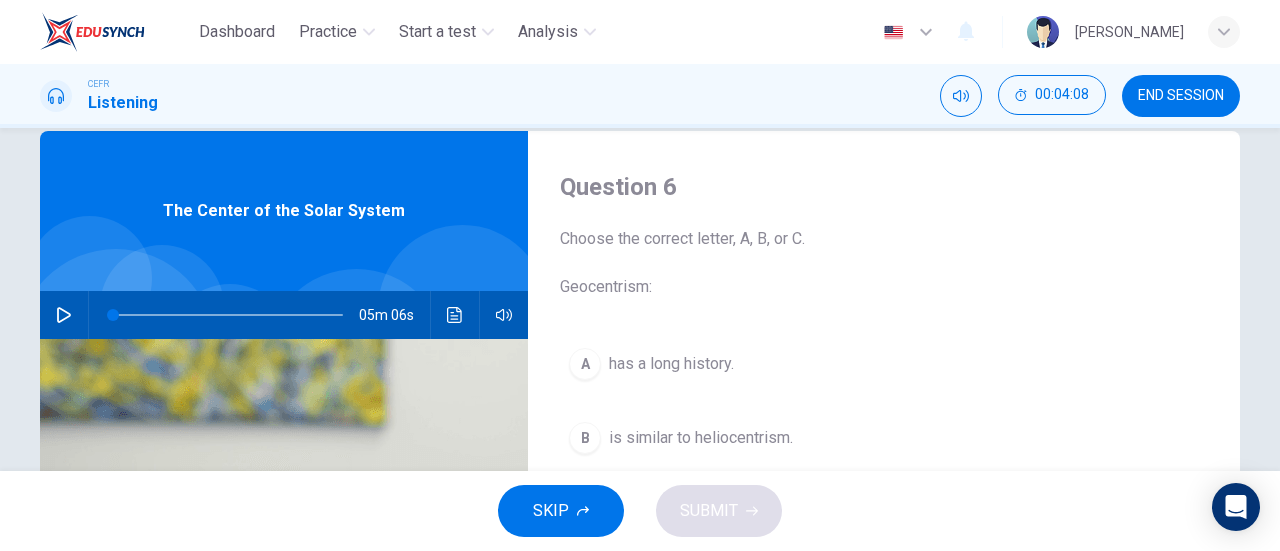 scroll, scrollTop: 38, scrollLeft: 0, axis: vertical 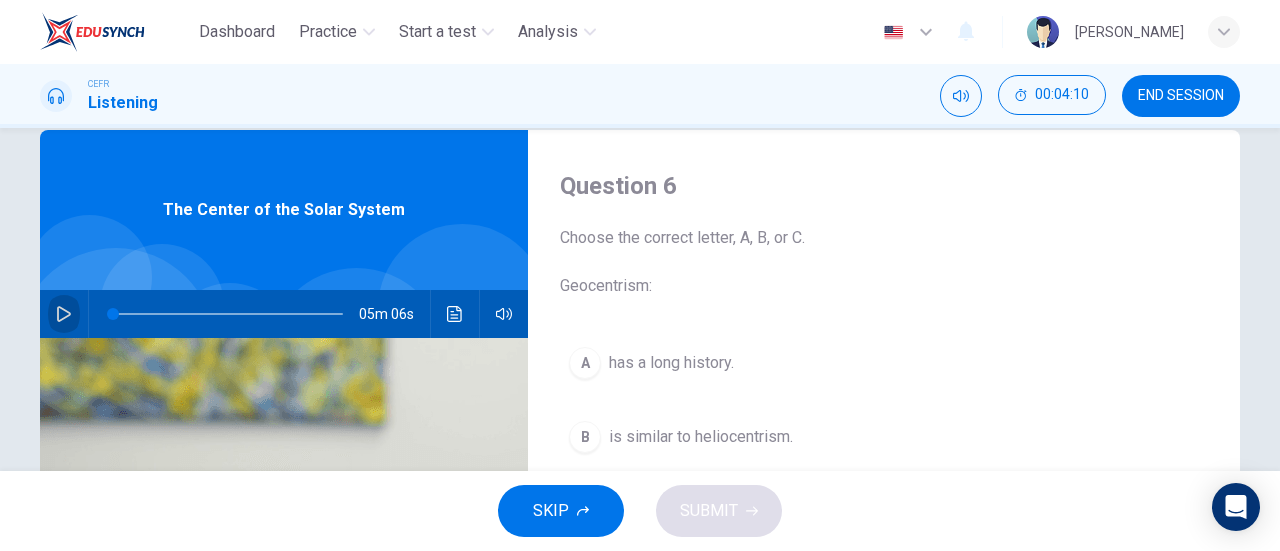 click 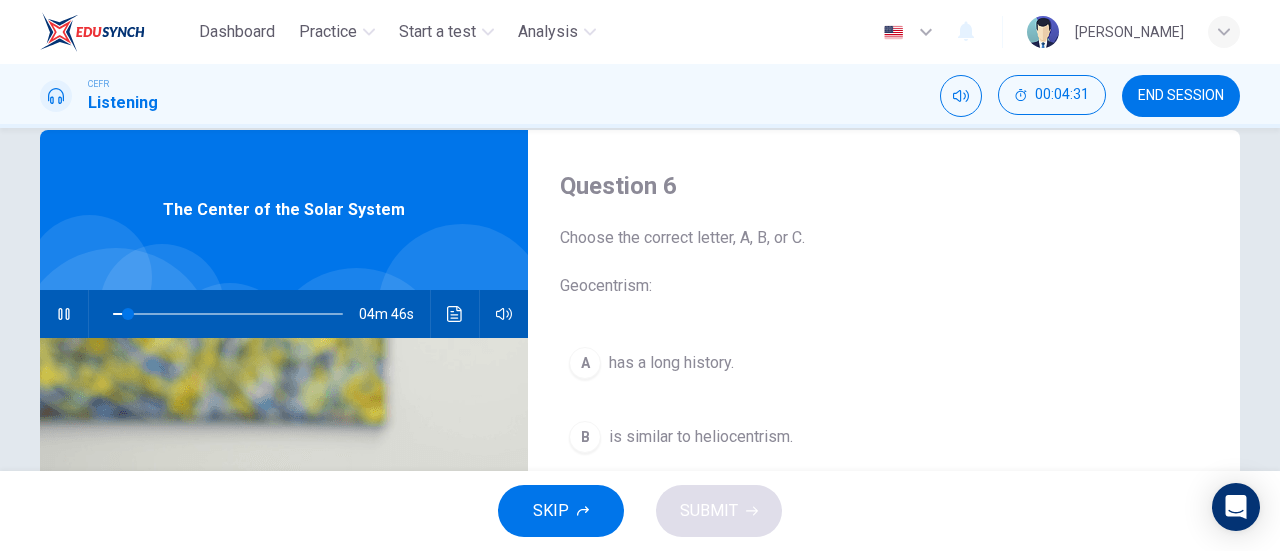 type on "7" 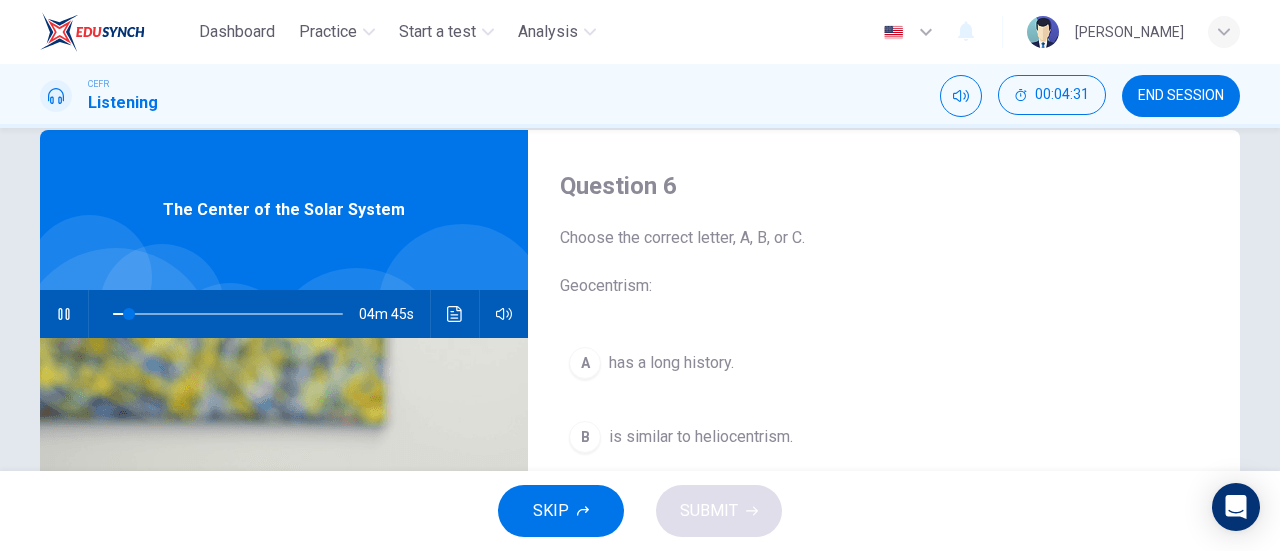 type 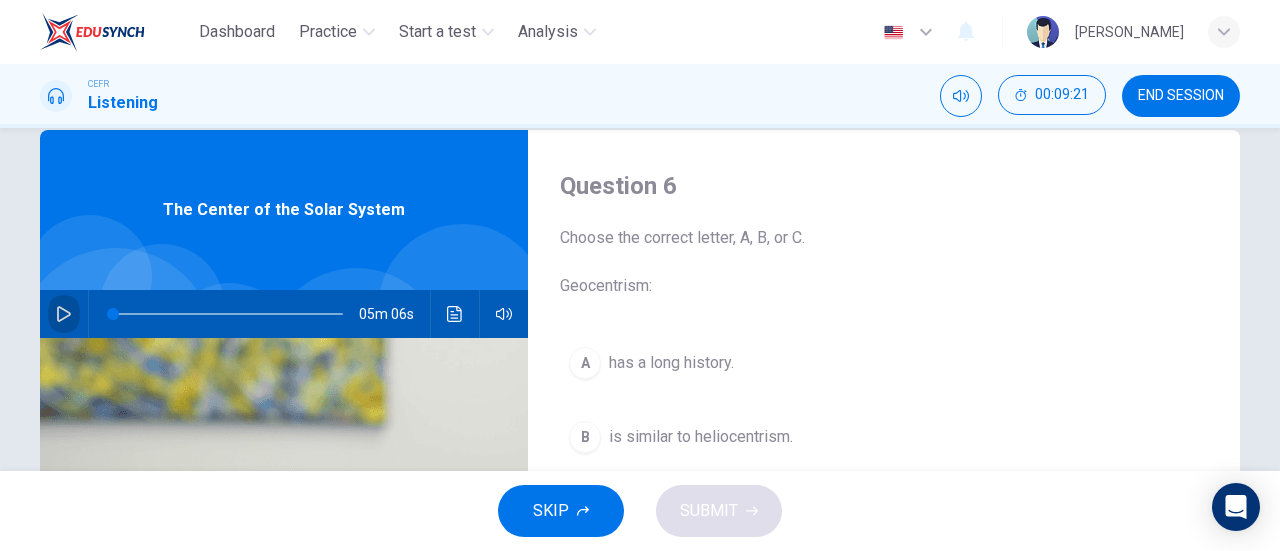 click 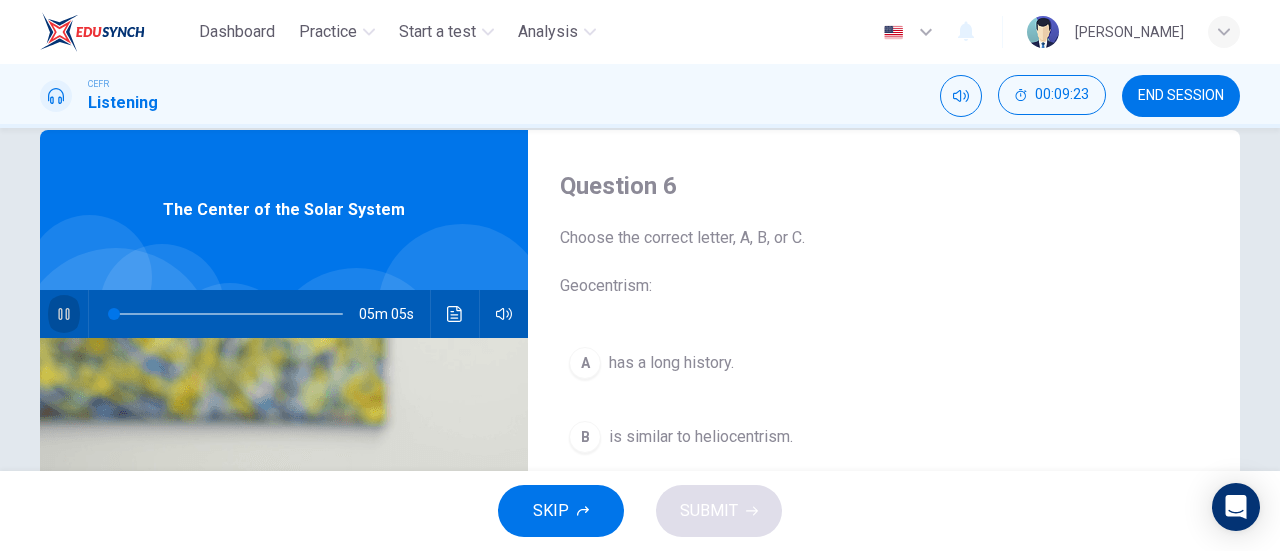 click 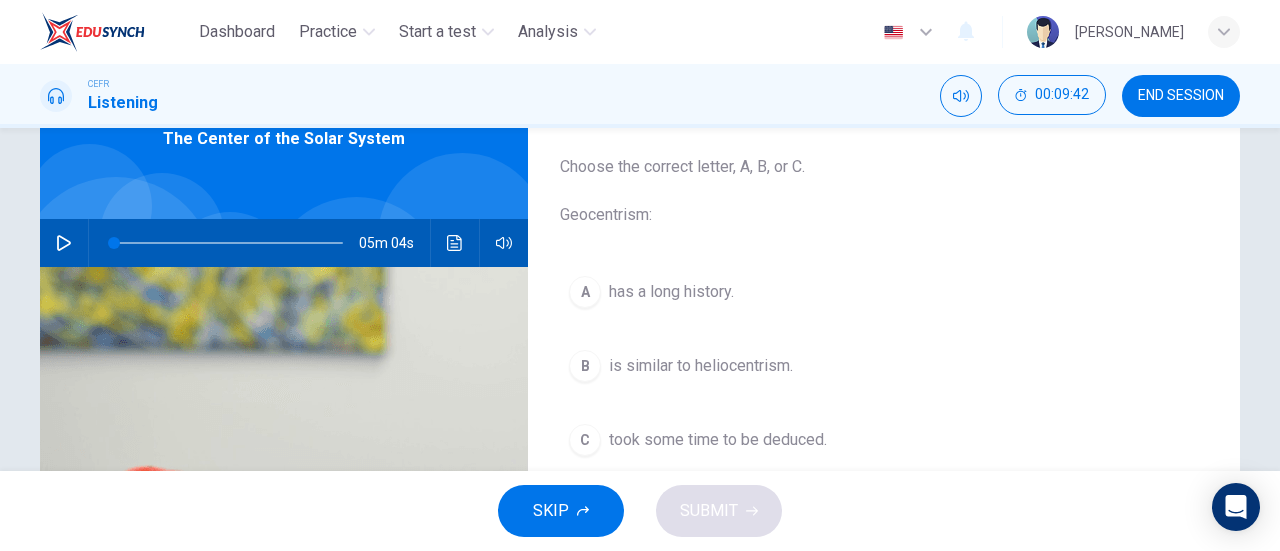 scroll, scrollTop: 108, scrollLeft: 0, axis: vertical 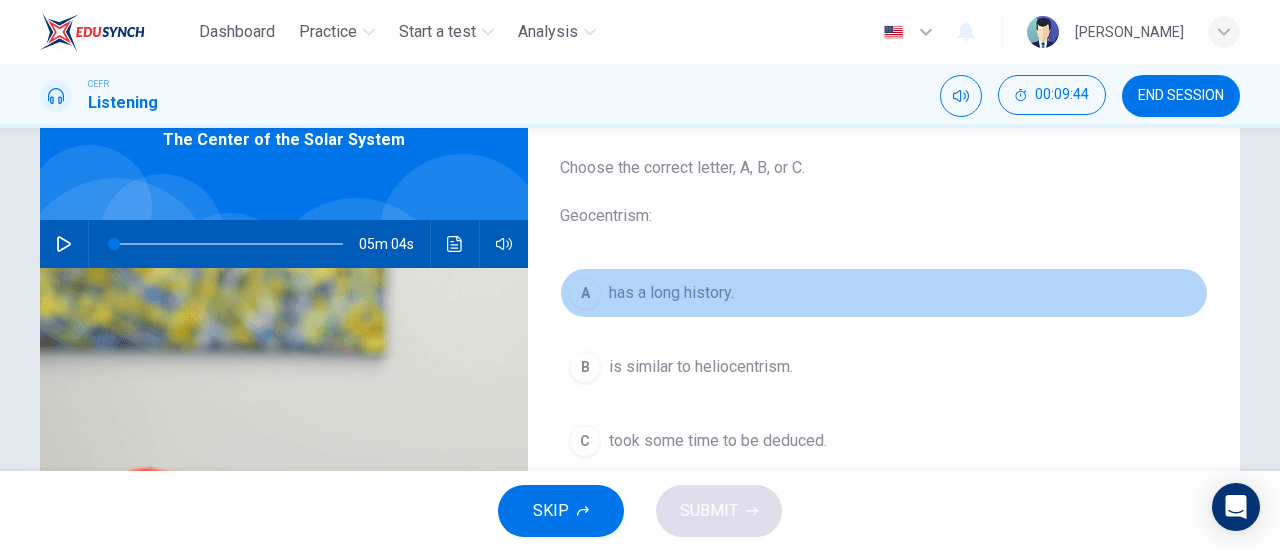 click on "A has a long history." at bounding box center [884, 293] 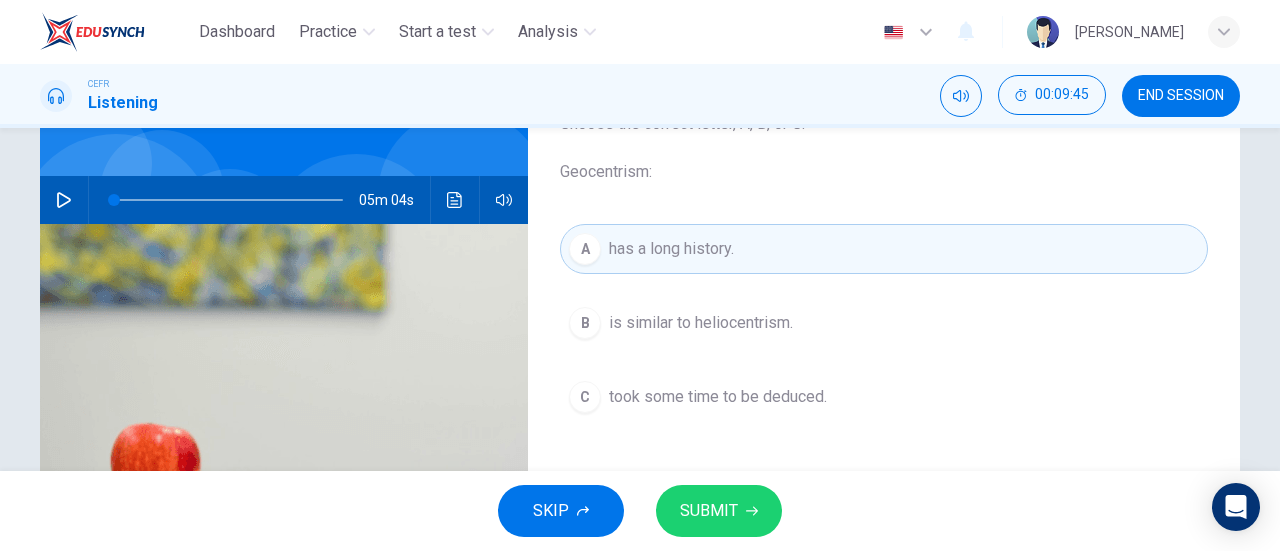 scroll, scrollTop: 154, scrollLeft: 0, axis: vertical 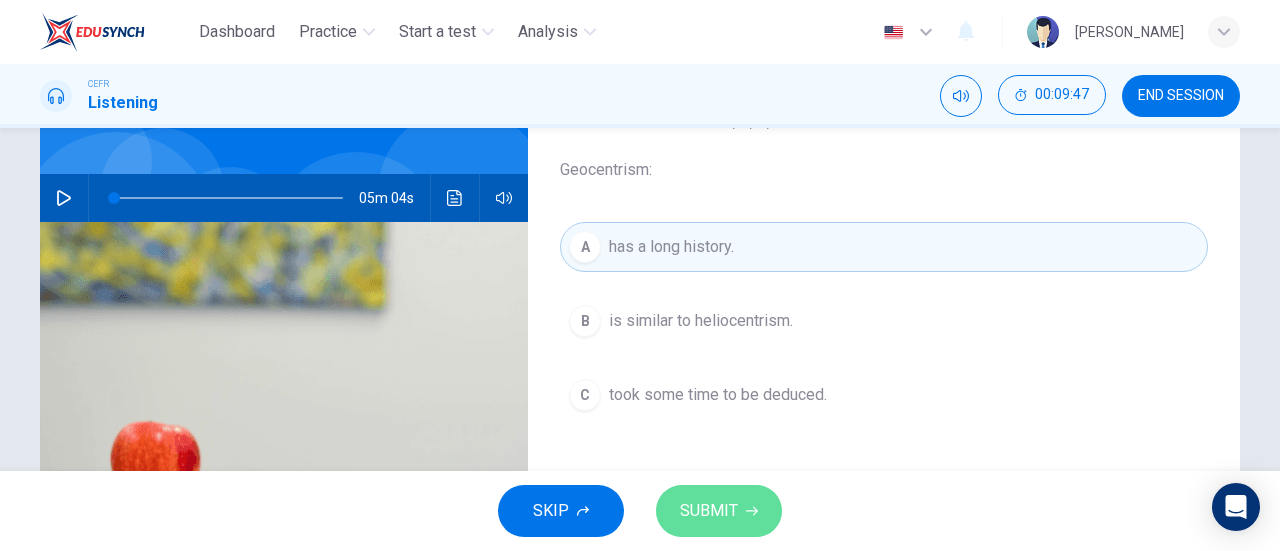 click on "SUBMIT" at bounding box center (709, 511) 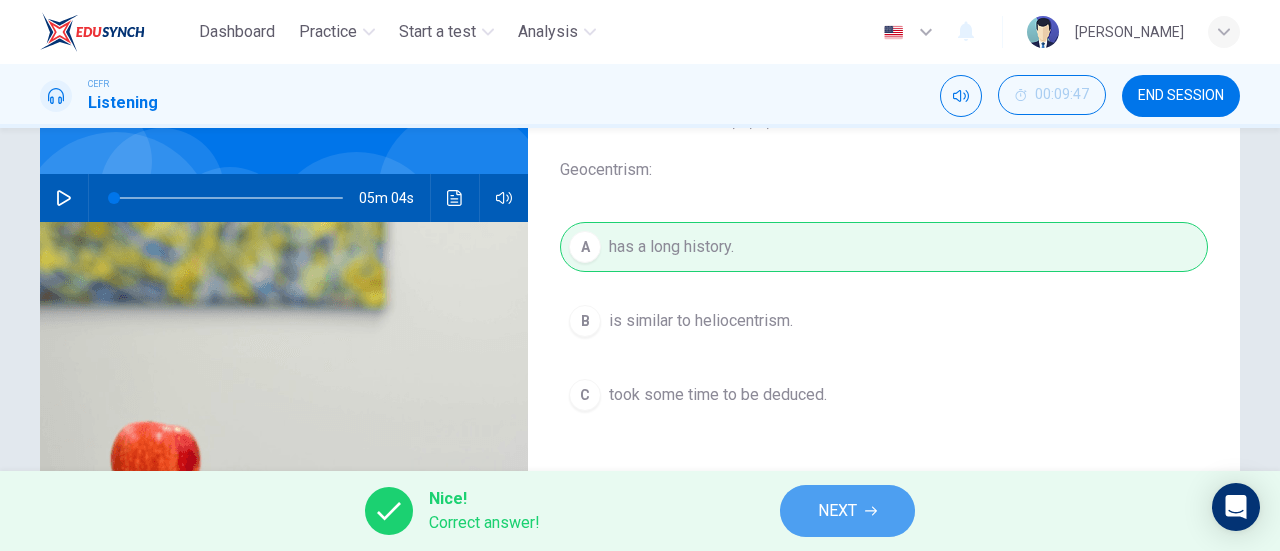 click on "NEXT" at bounding box center [847, 511] 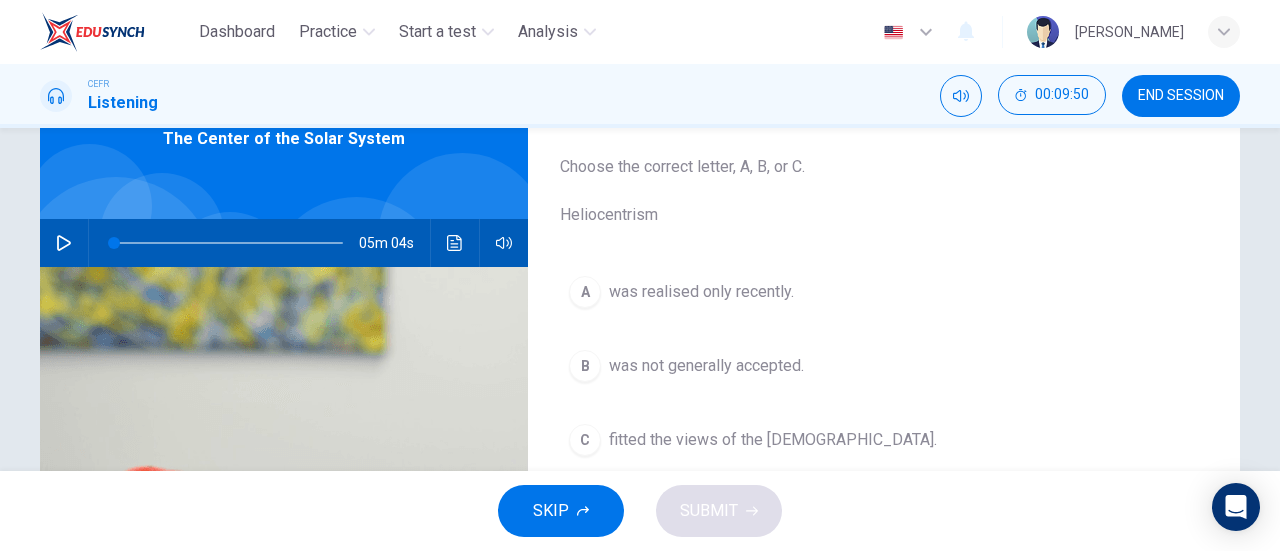 scroll, scrollTop: 111, scrollLeft: 0, axis: vertical 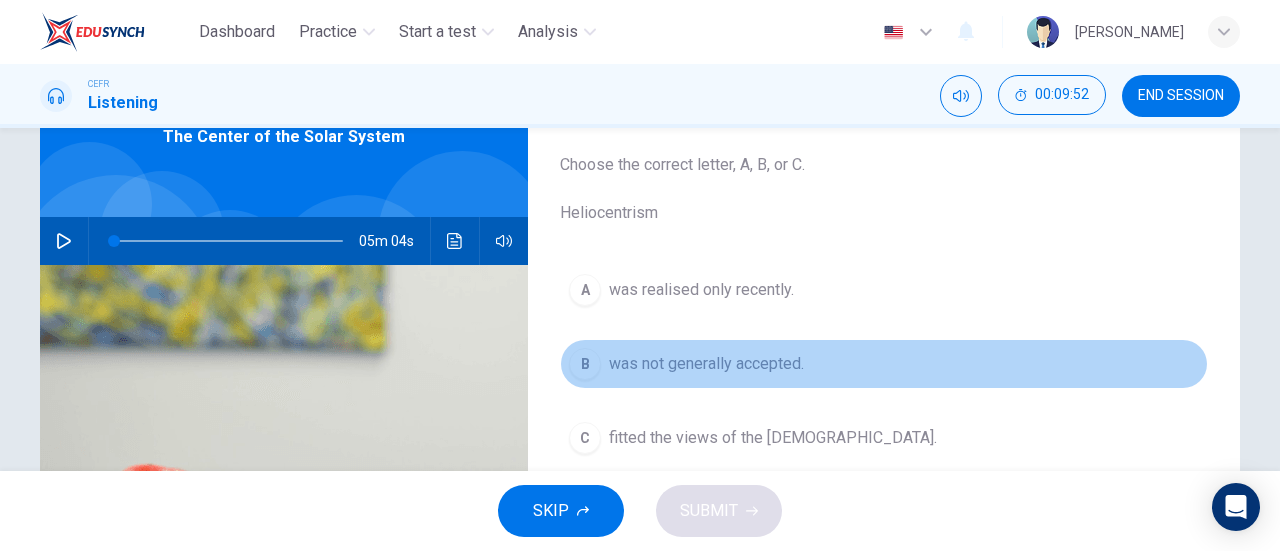 click on "was not generally accepted." at bounding box center [706, 364] 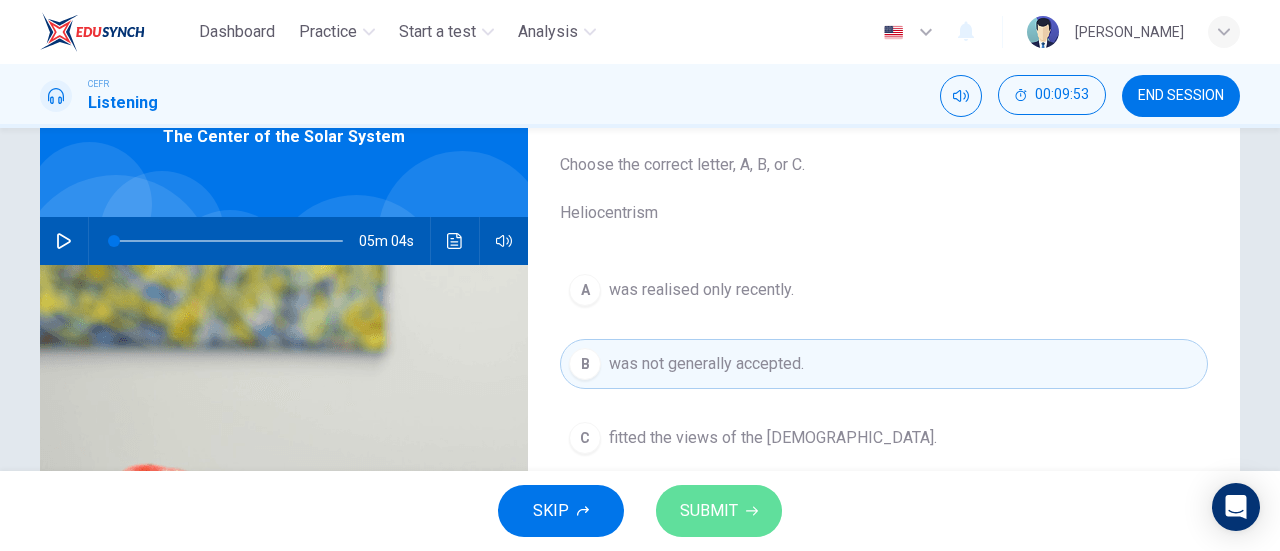 click on "SUBMIT" at bounding box center [709, 511] 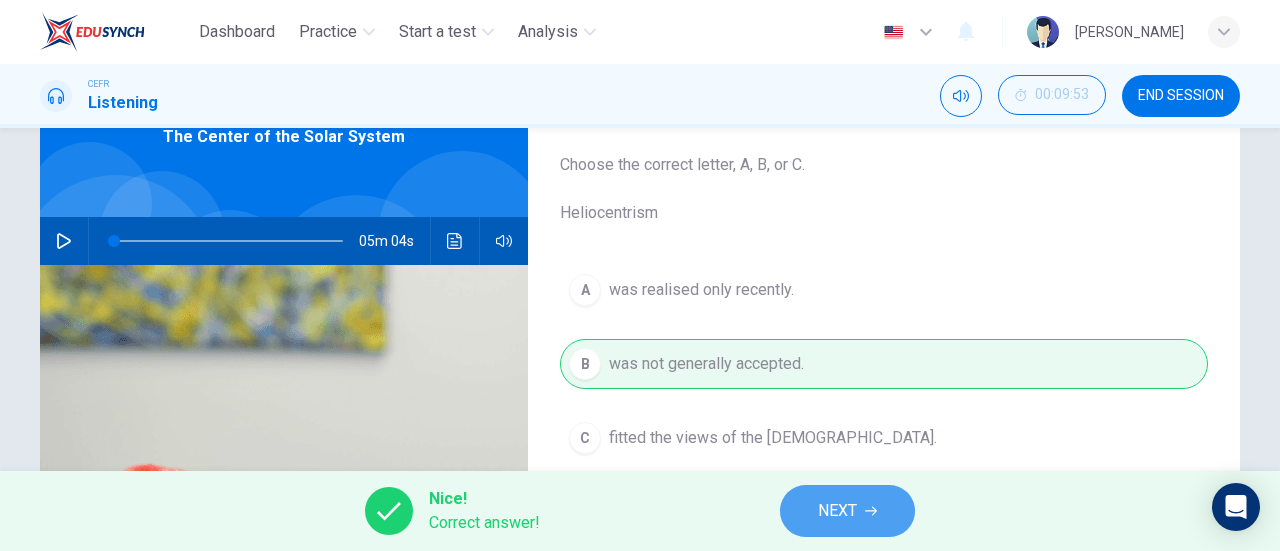 click on "NEXT" at bounding box center [847, 511] 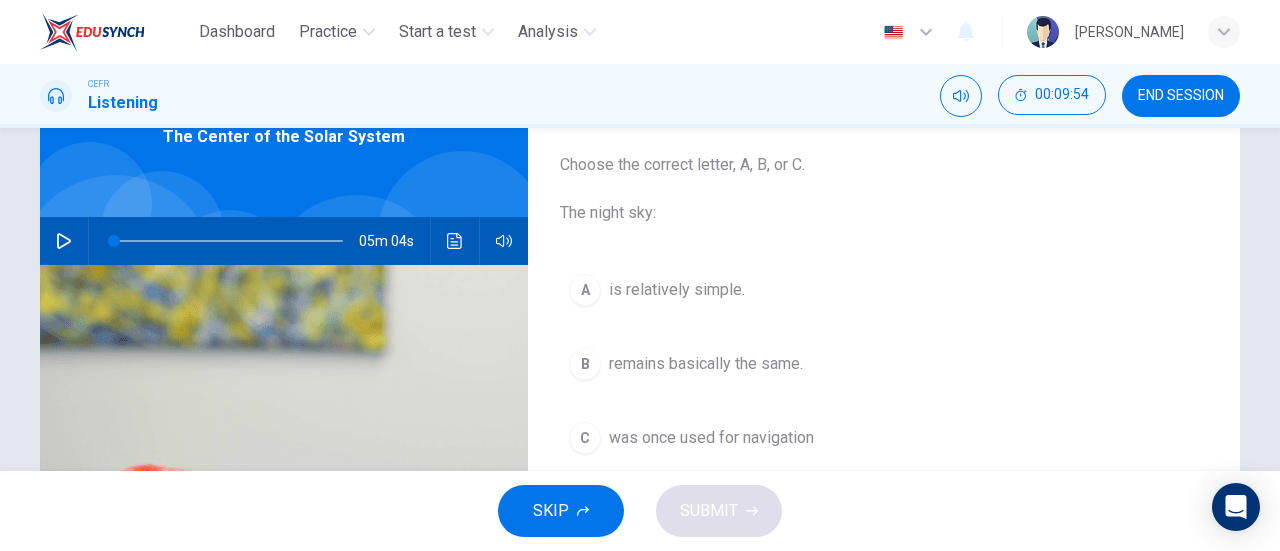 scroll, scrollTop: 138, scrollLeft: 0, axis: vertical 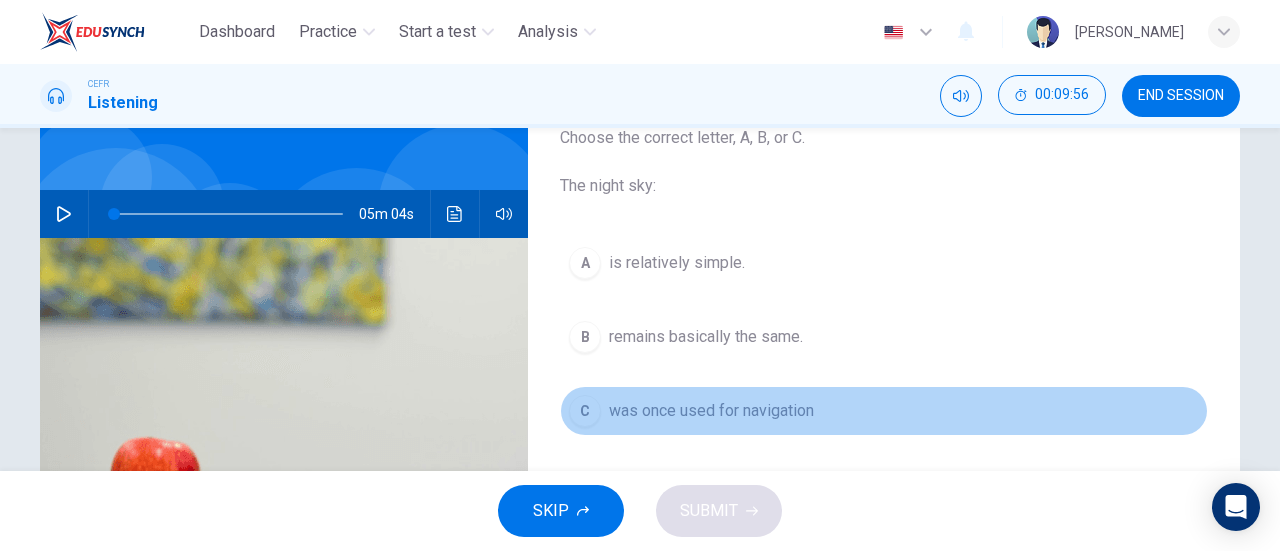 click on "was once used for navigation" at bounding box center [711, 411] 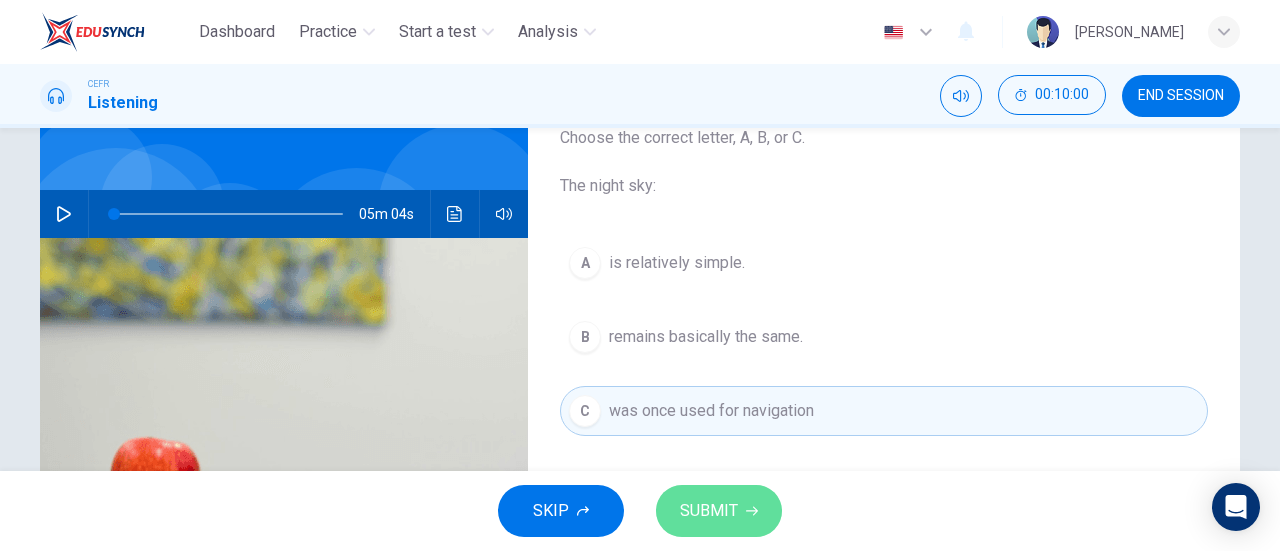 click on "SUBMIT" at bounding box center [709, 511] 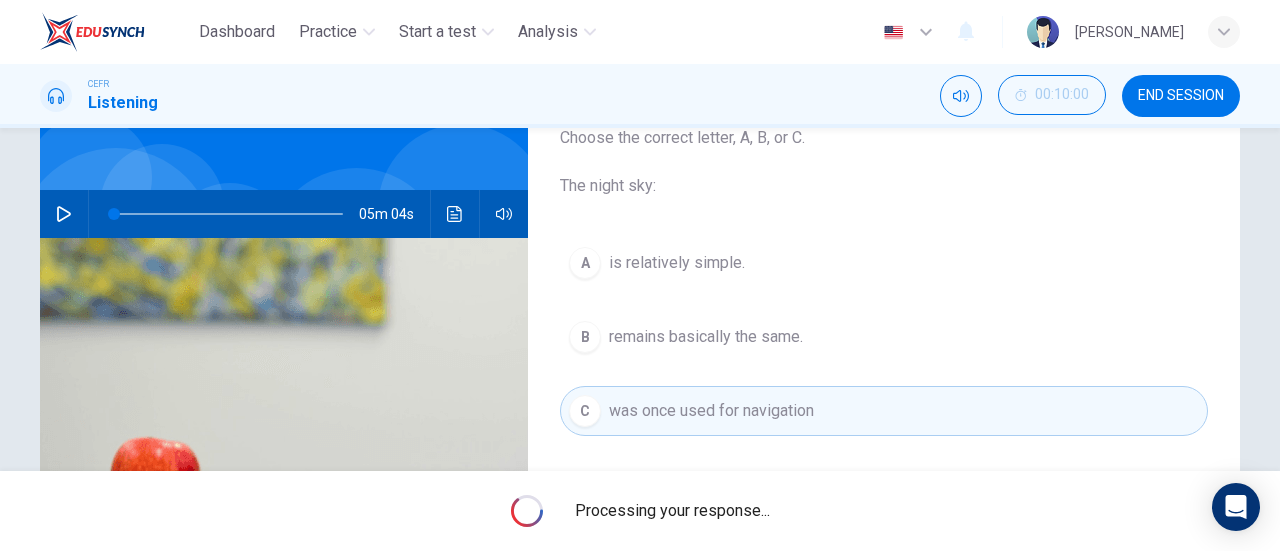 type on "1" 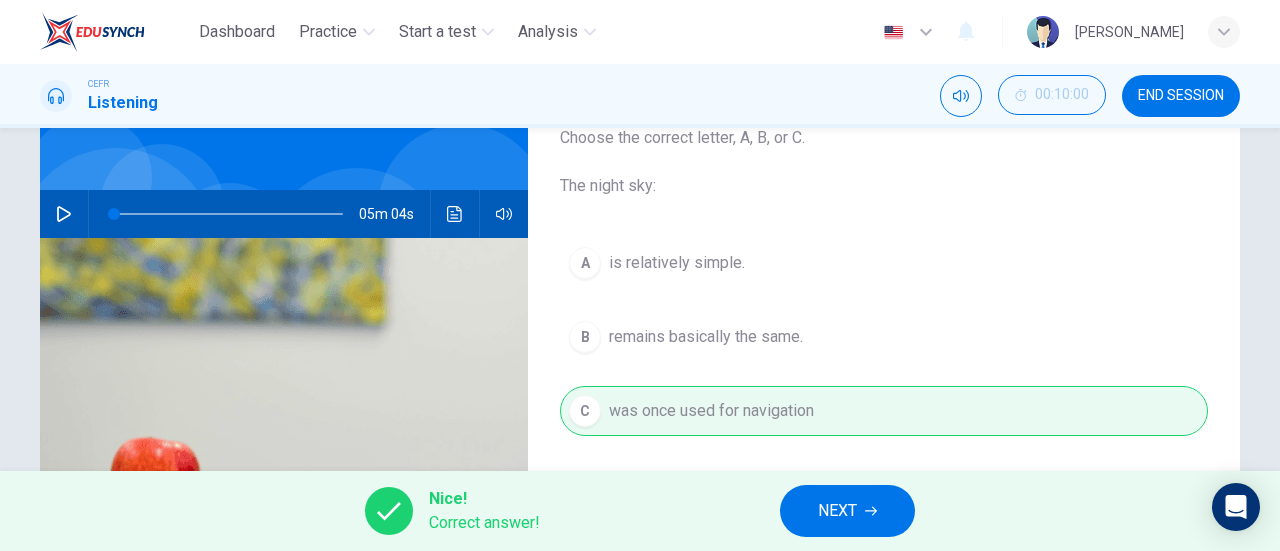 click on "NEXT" at bounding box center (837, 511) 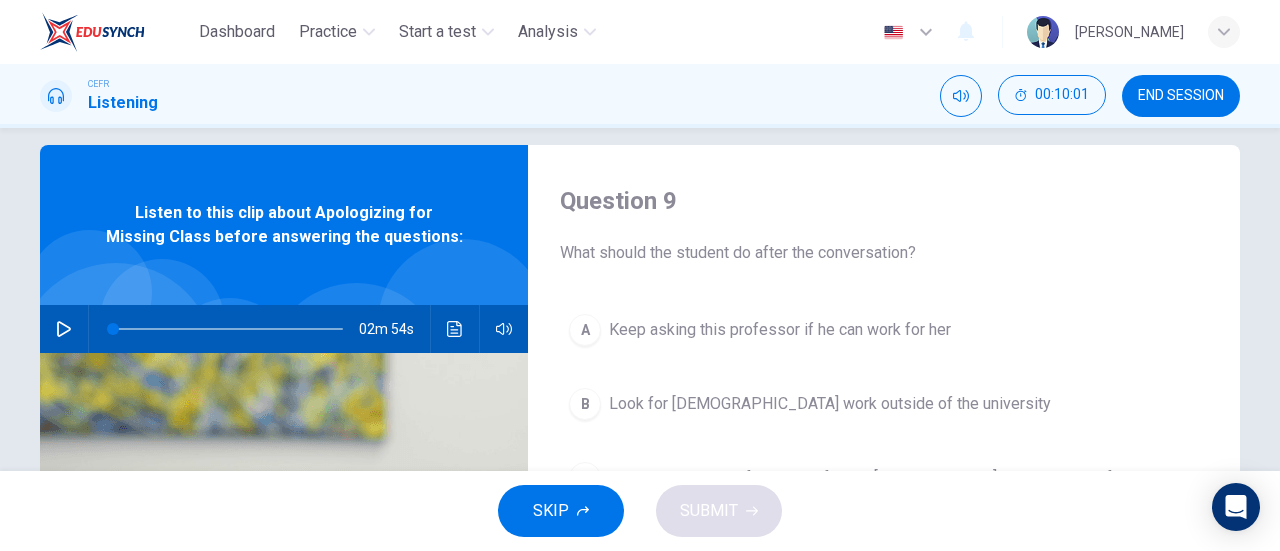 scroll, scrollTop: 24, scrollLeft: 0, axis: vertical 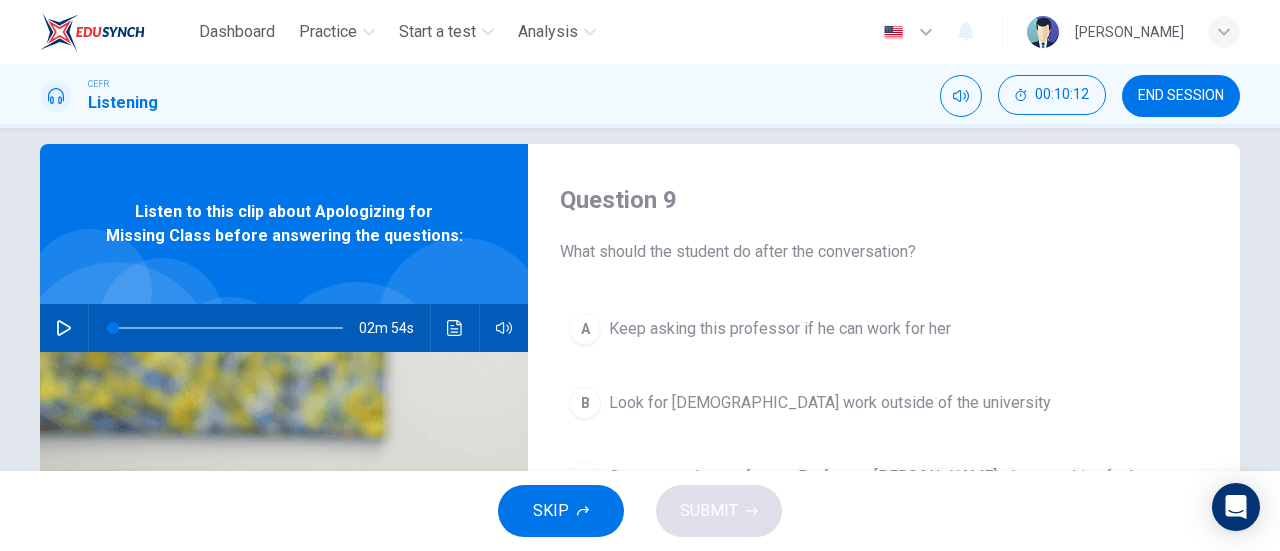 click at bounding box center [64, 328] 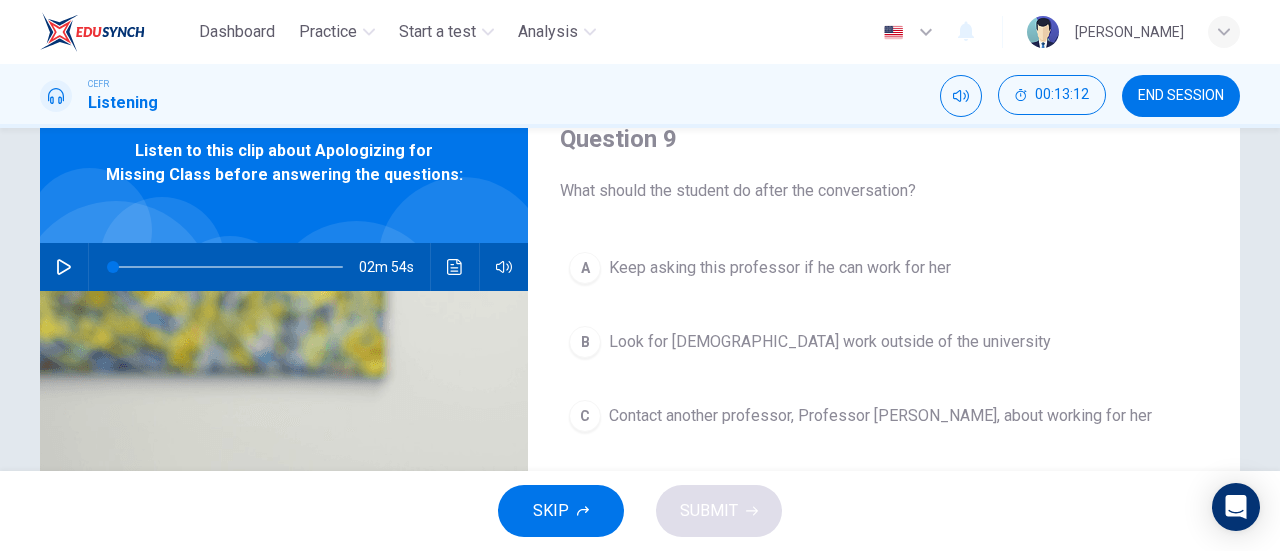 scroll, scrollTop: 86, scrollLeft: 0, axis: vertical 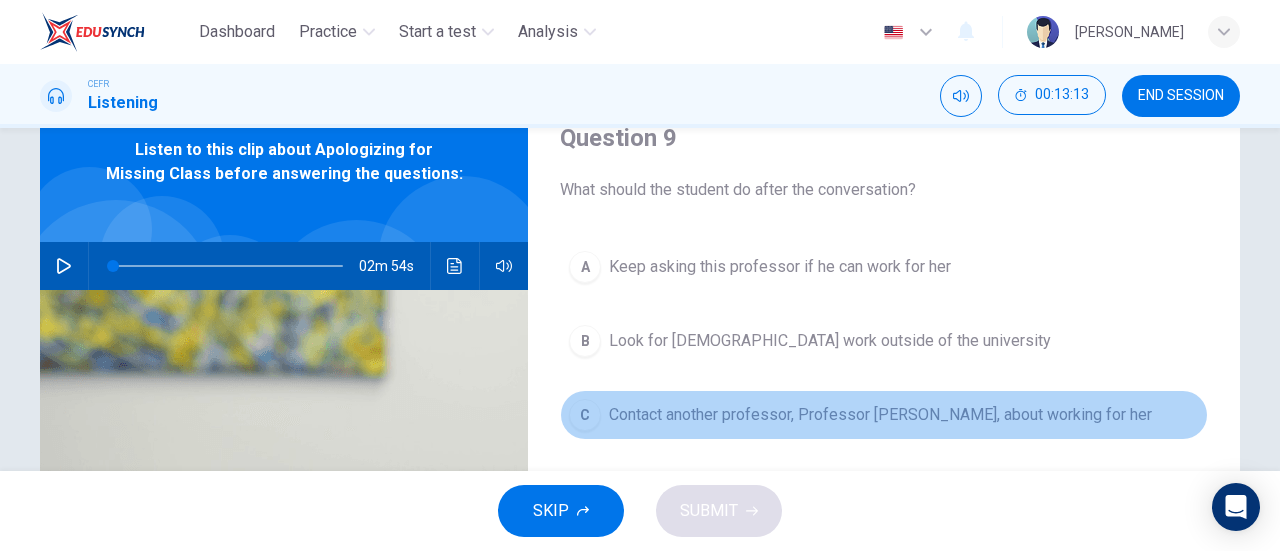 click on "C Contact another professor, Professor Susan, about working for her" at bounding box center [884, 415] 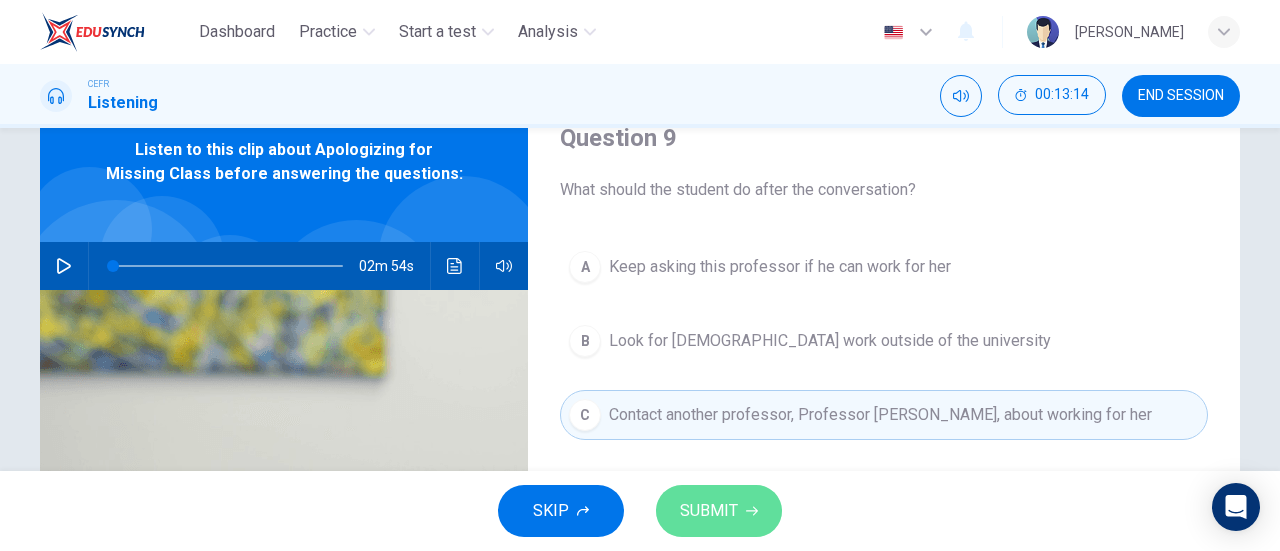 click on "SUBMIT" at bounding box center [709, 511] 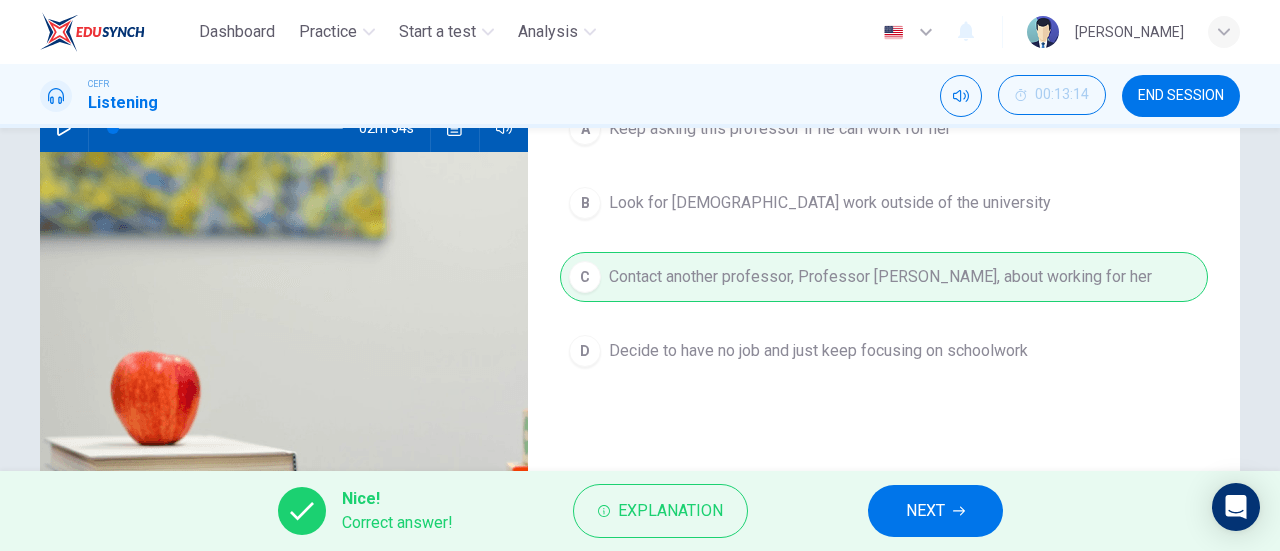 scroll, scrollTop: 223, scrollLeft: 0, axis: vertical 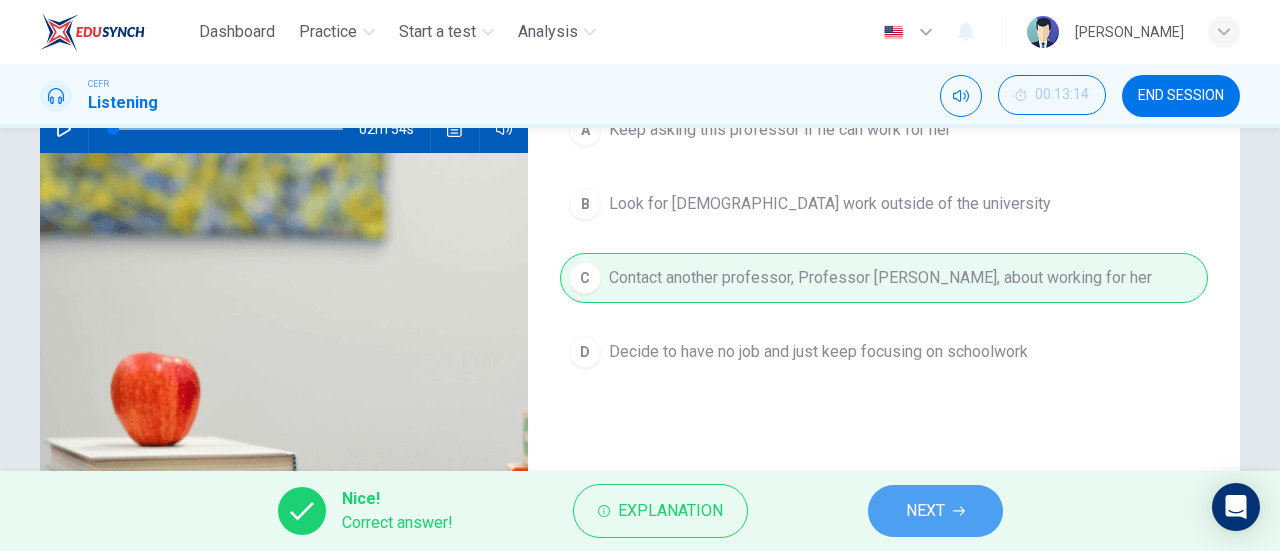 click on "NEXT" at bounding box center (925, 511) 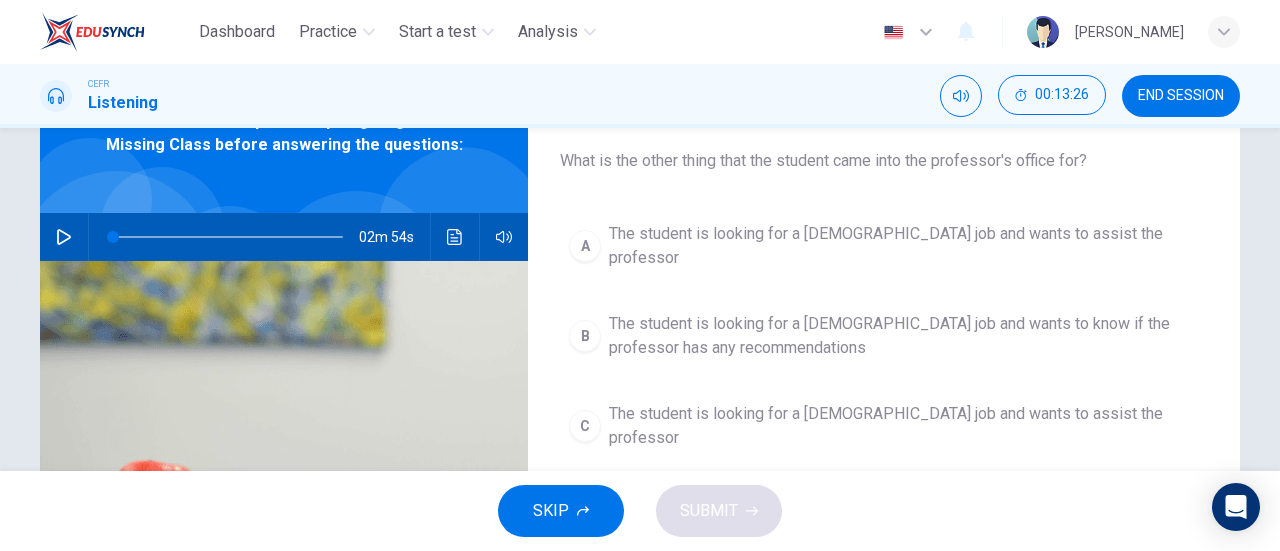 scroll, scrollTop: 106, scrollLeft: 0, axis: vertical 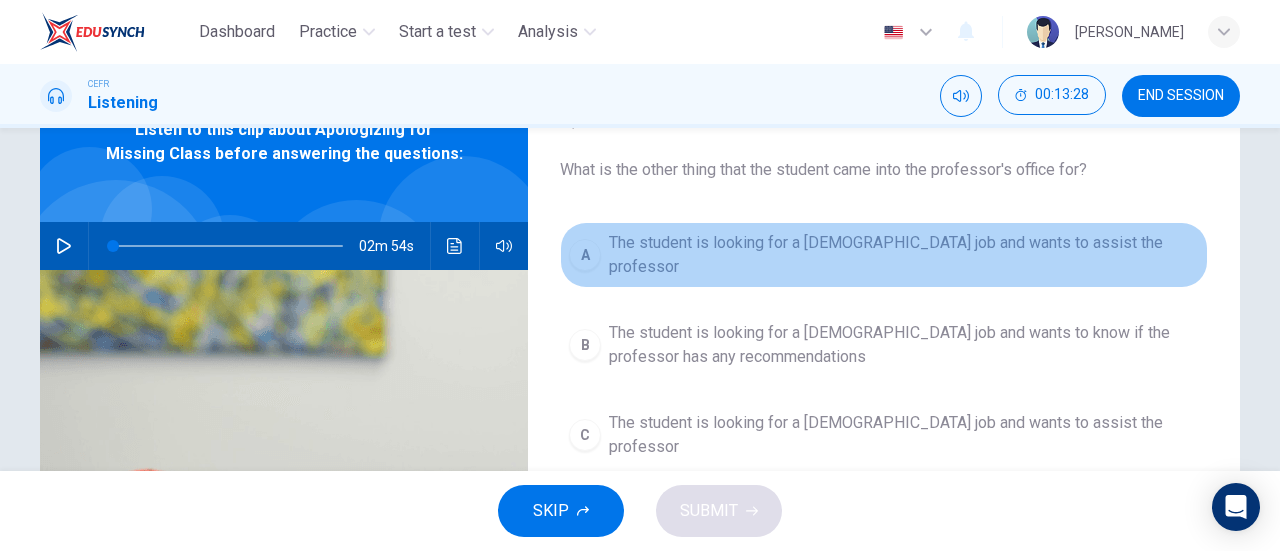 click on "A The student is looking for a part-time job and wants to assist the professor" at bounding box center [884, 255] 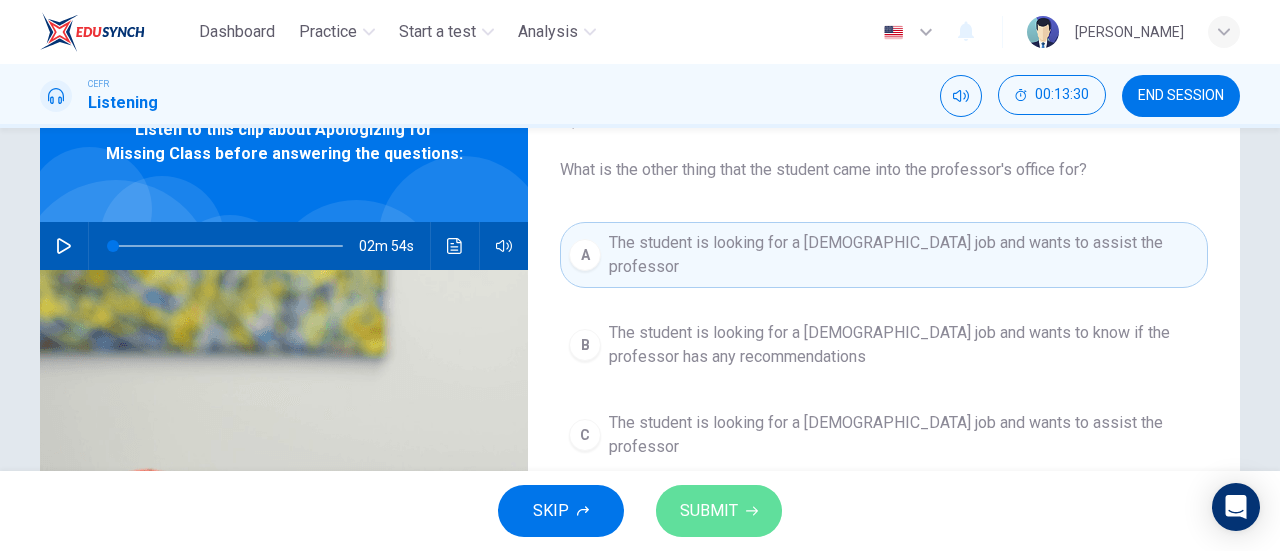 click on "SUBMIT" at bounding box center [719, 511] 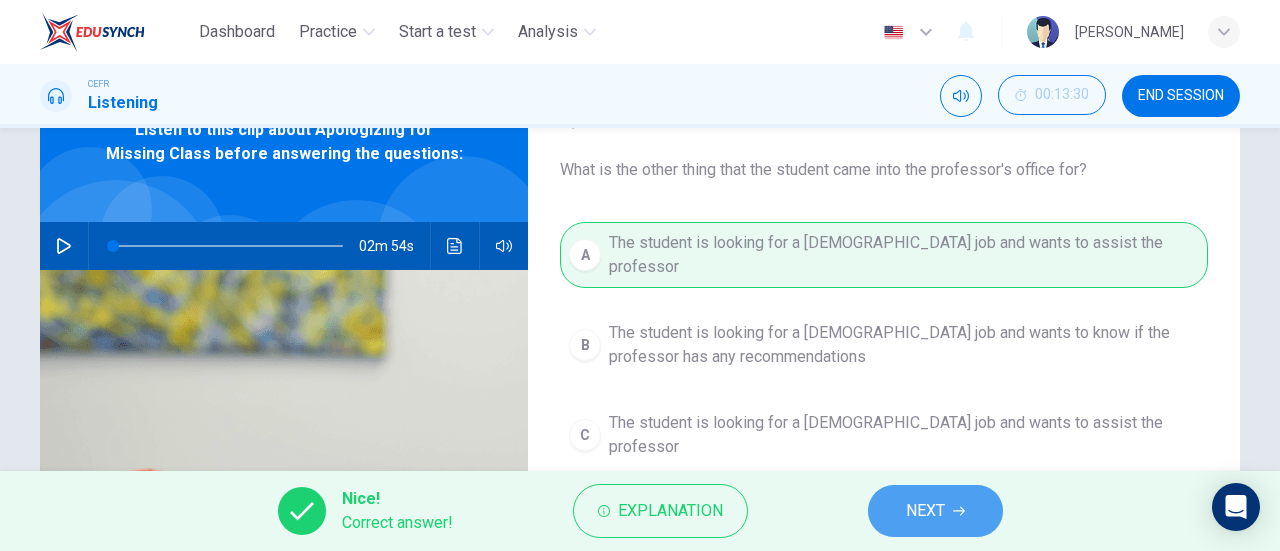 click on "NEXT" at bounding box center [925, 511] 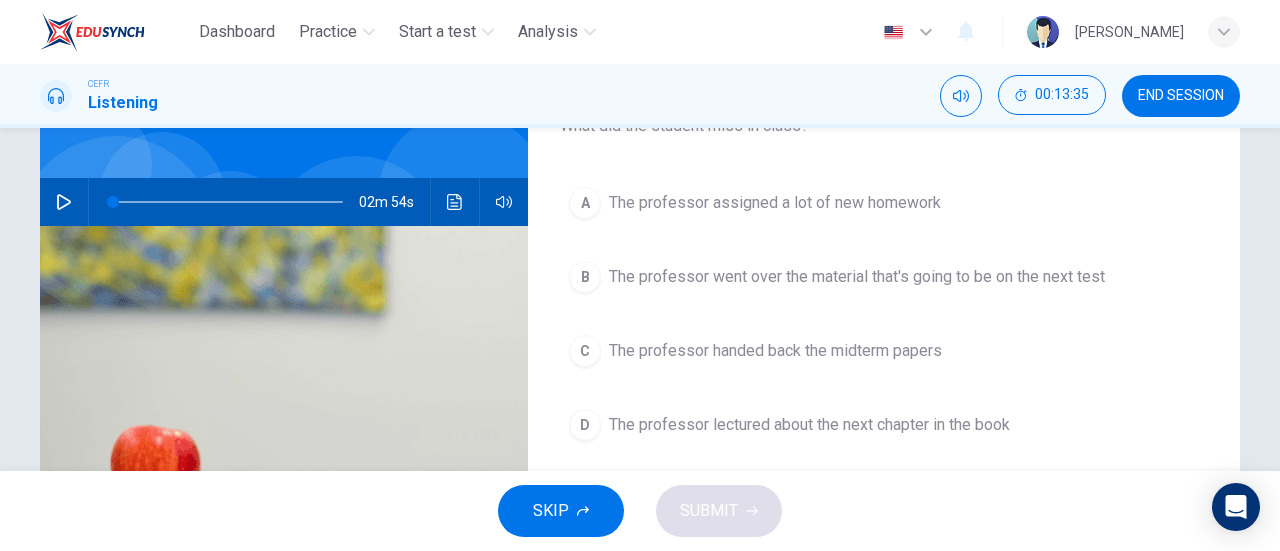 scroll, scrollTop: 151, scrollLeft: 0, axis: vertical 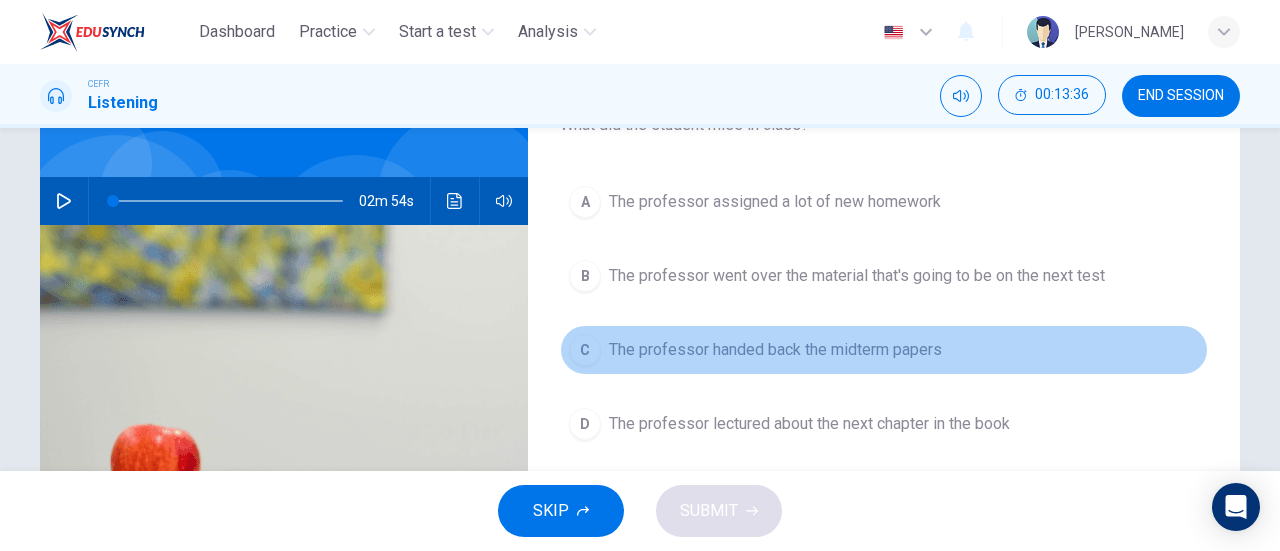 click on "The professor handed back the midterm papers" at bounding box center [775, 350] 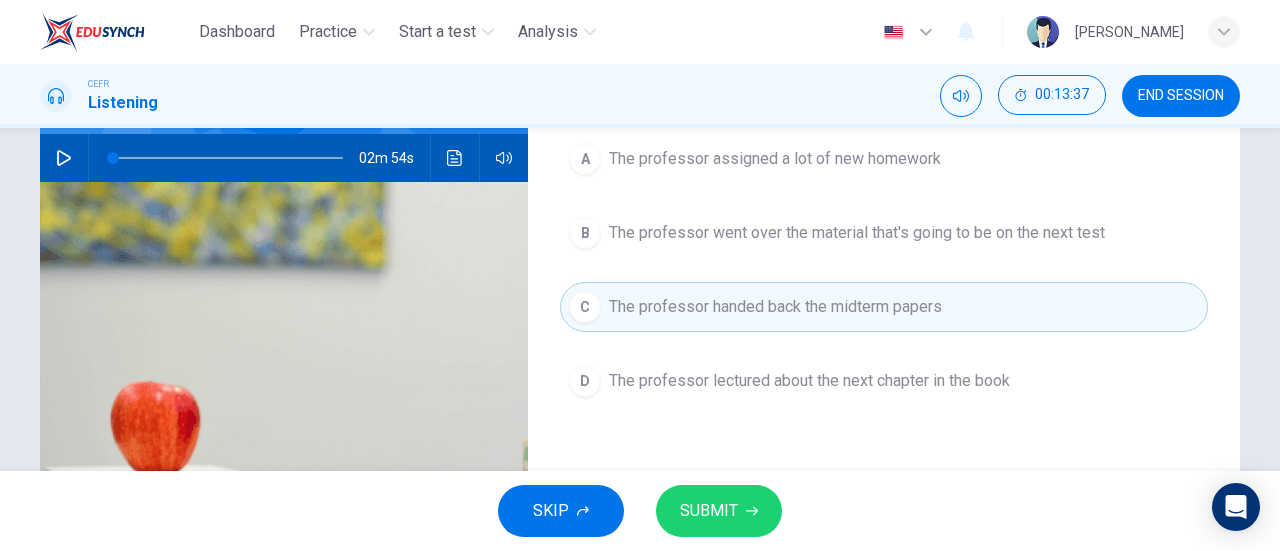 scroll, scrollTop: 195, scrollLeft: 0, axis: vertical 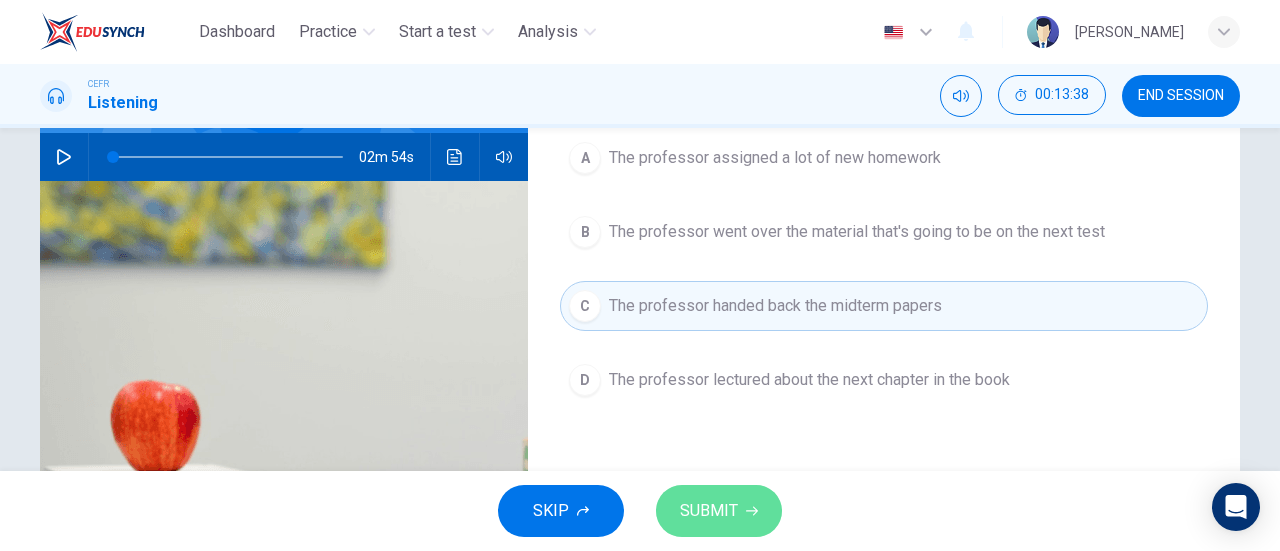 click on "SUBMIT" at bounding box center (719, 511) 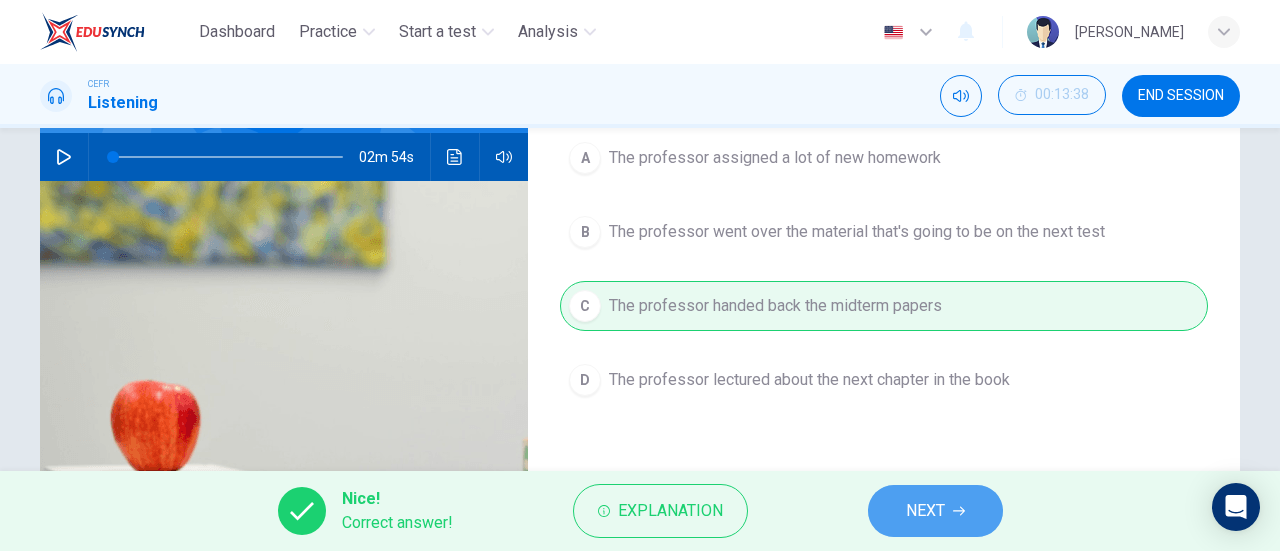 click on "NEXT" at bounding box center [925, 511] 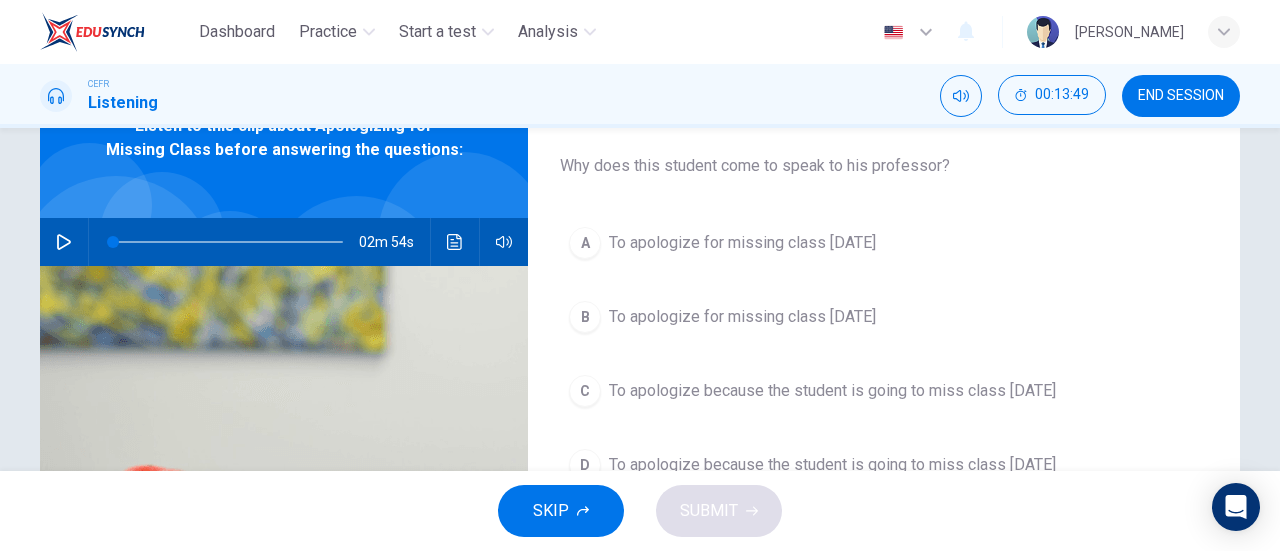 scroll, scrollTop: 104, scrollLeft: 0, axis: vertical 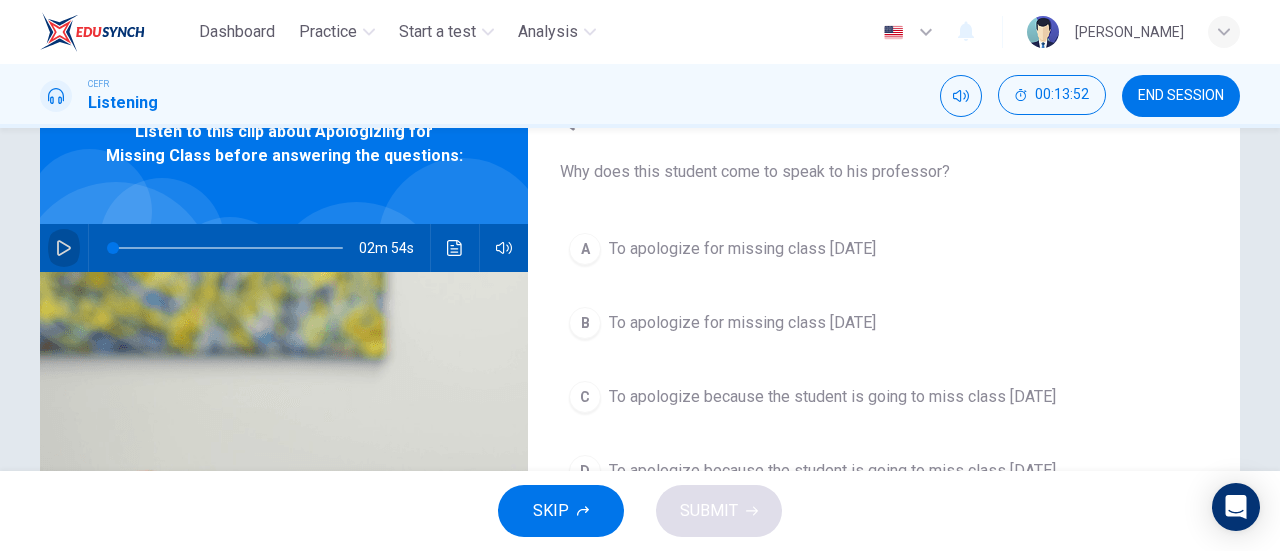 click 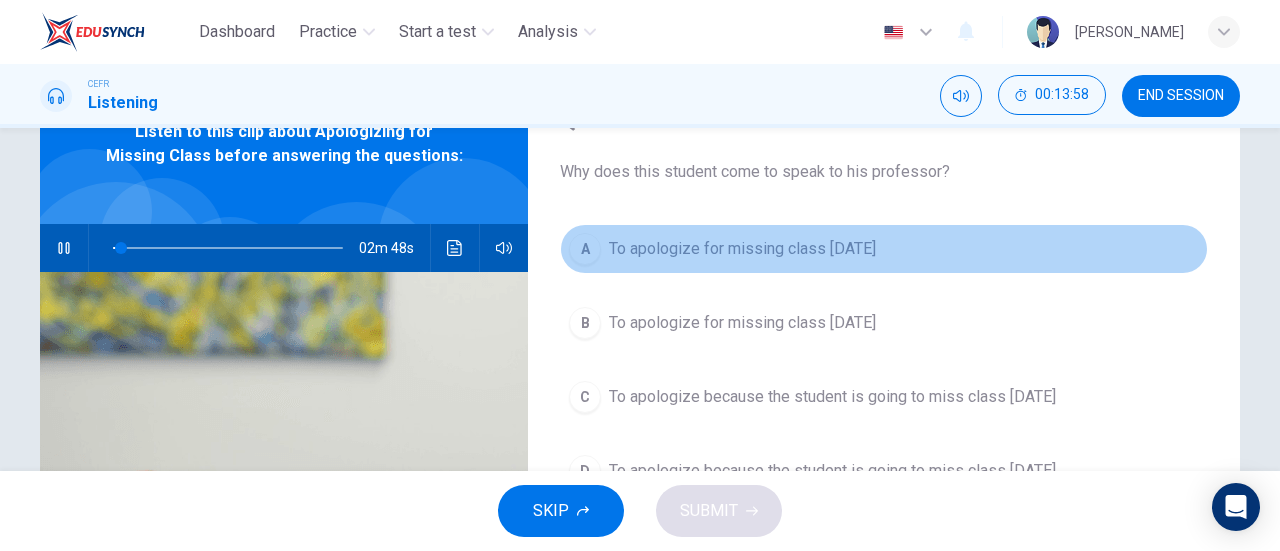 click on "A" at bounding box center (585, 249) 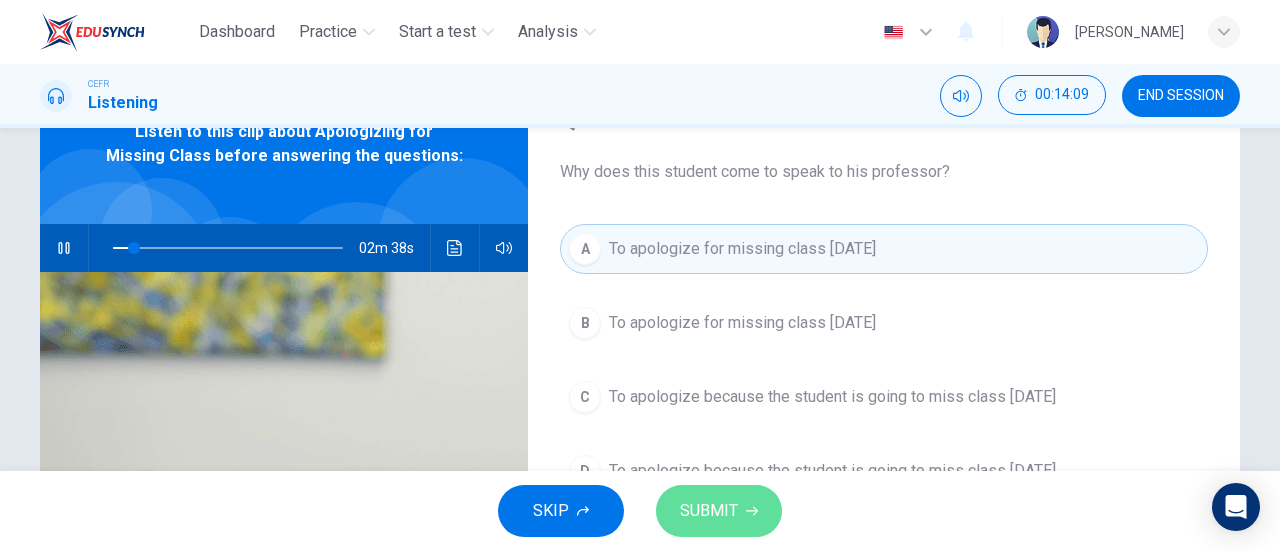 click on "SUBMIT" at bounding box center [709, 511] 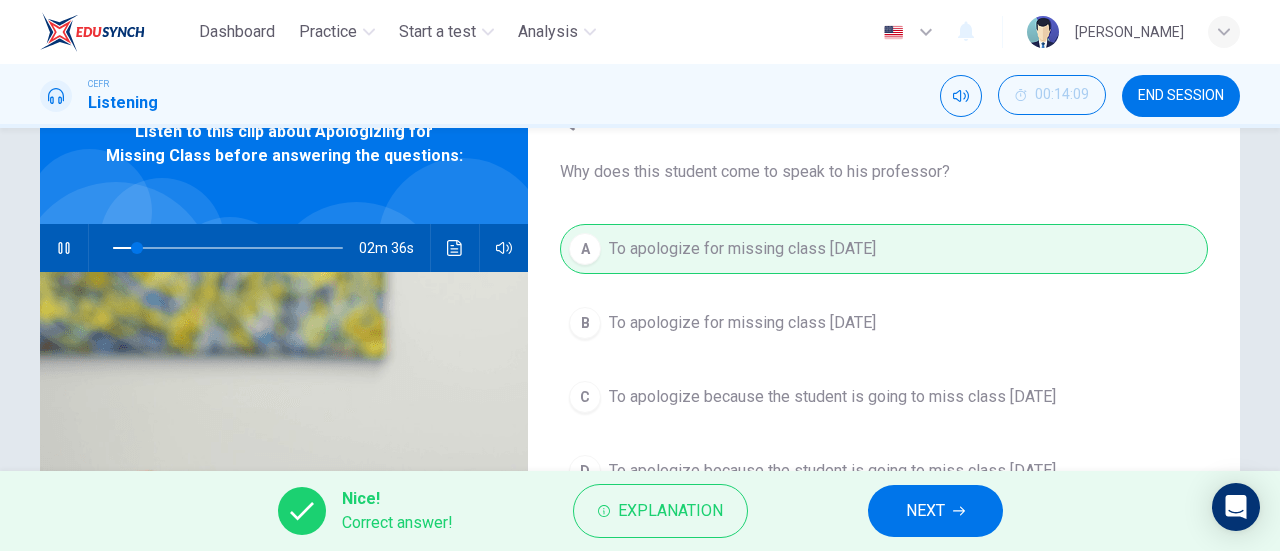 click on "NEXT" at bounding box center [925, 511] 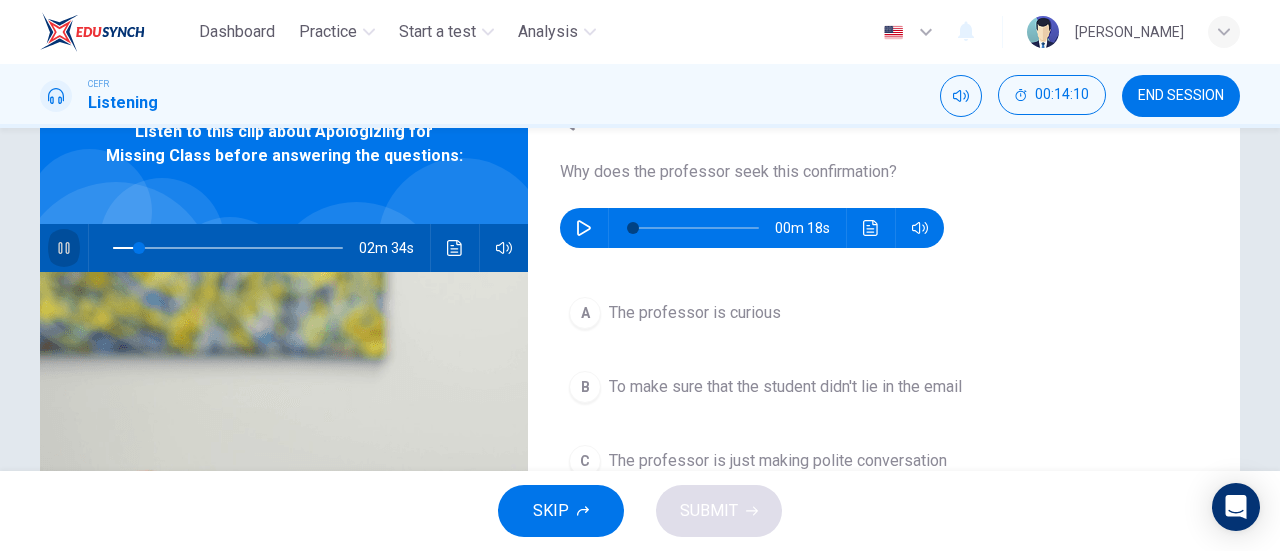 click at bounding box center [64, 248] 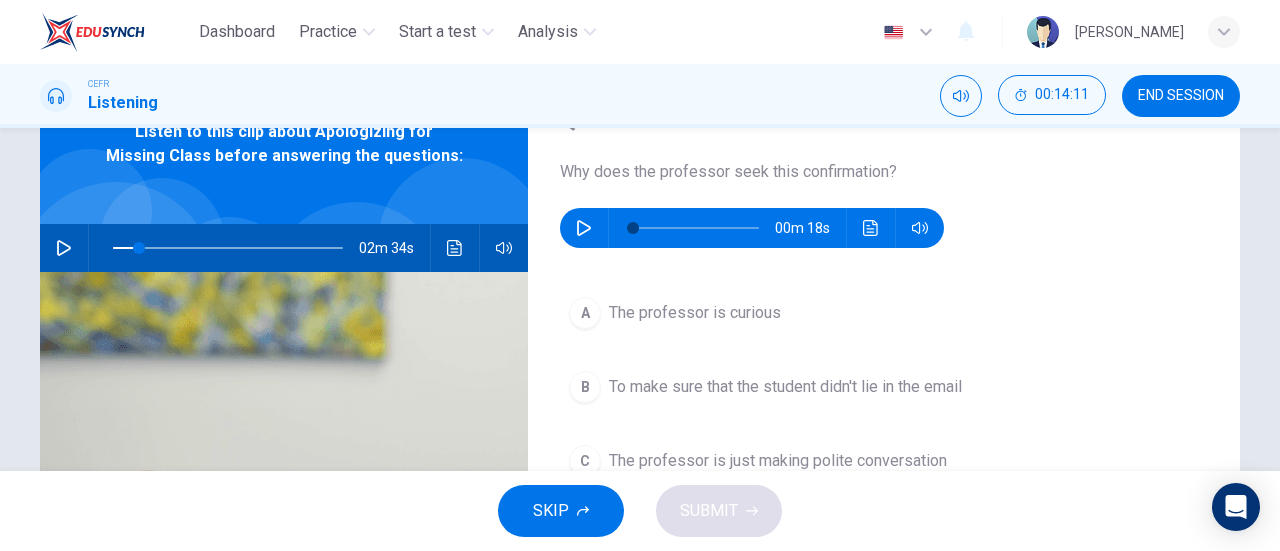 type on "11" 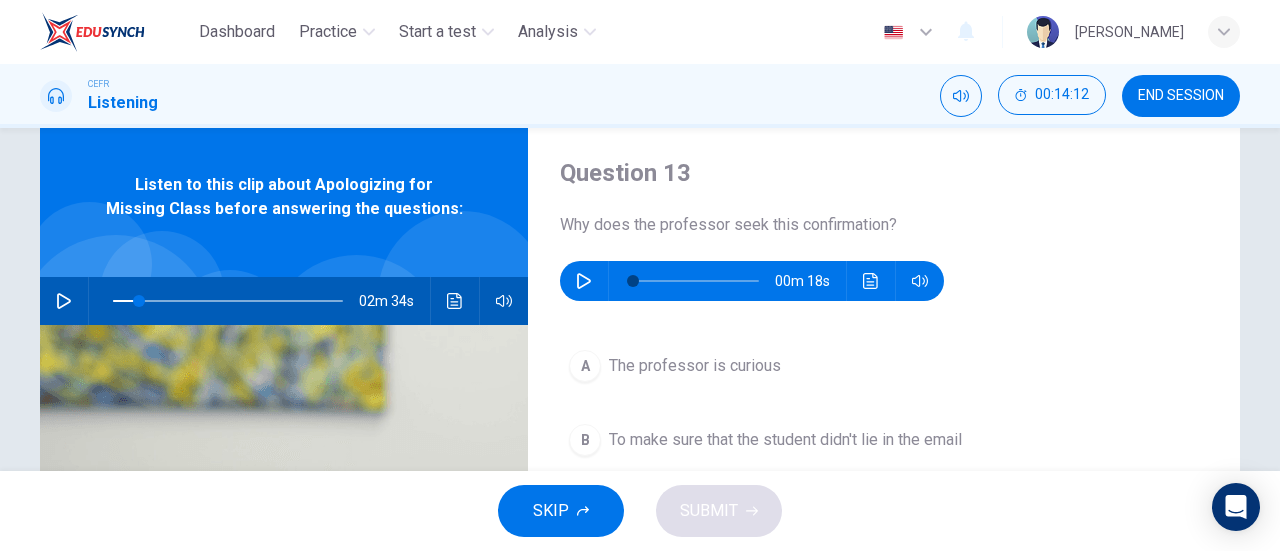 scroll, scrollTop: 50, scrollLeft: 0, axis: vertical 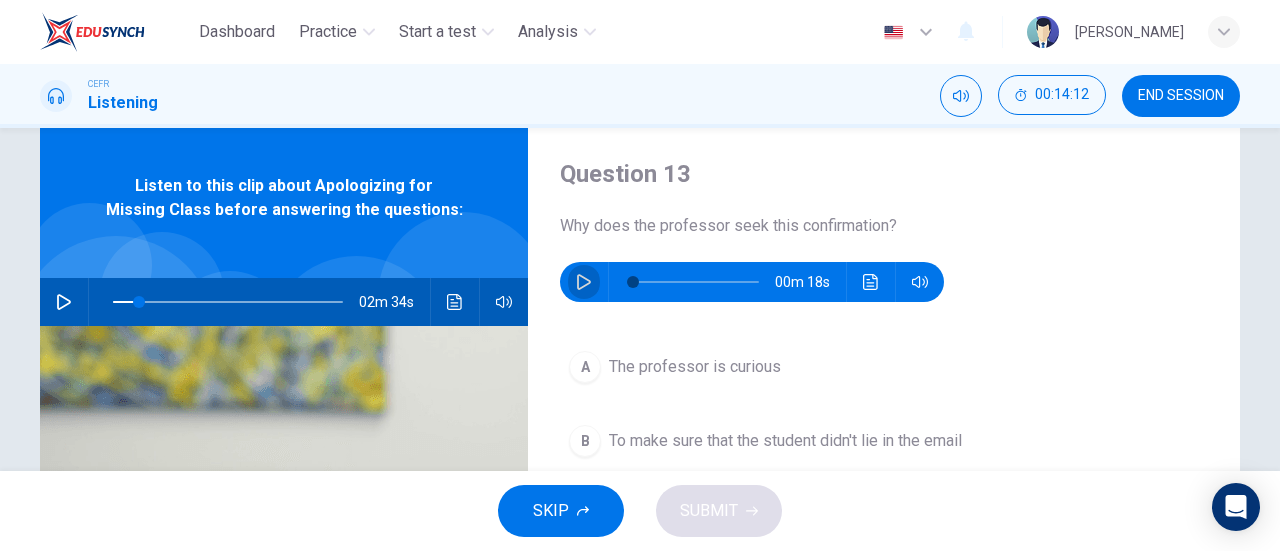 click at bounding box center (584, 282) 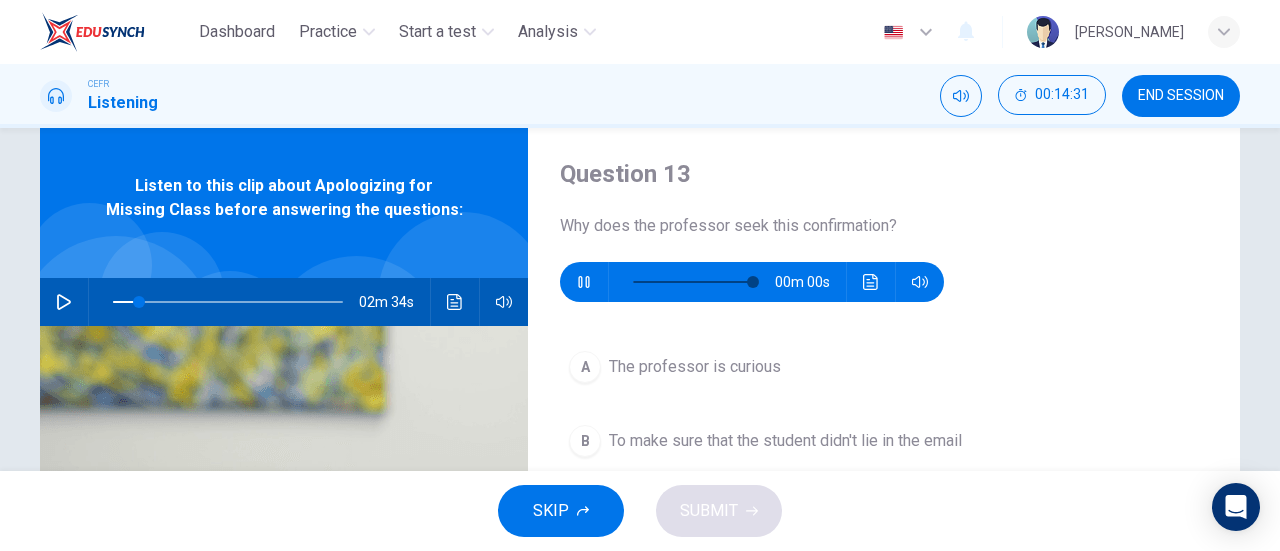 type on "0" 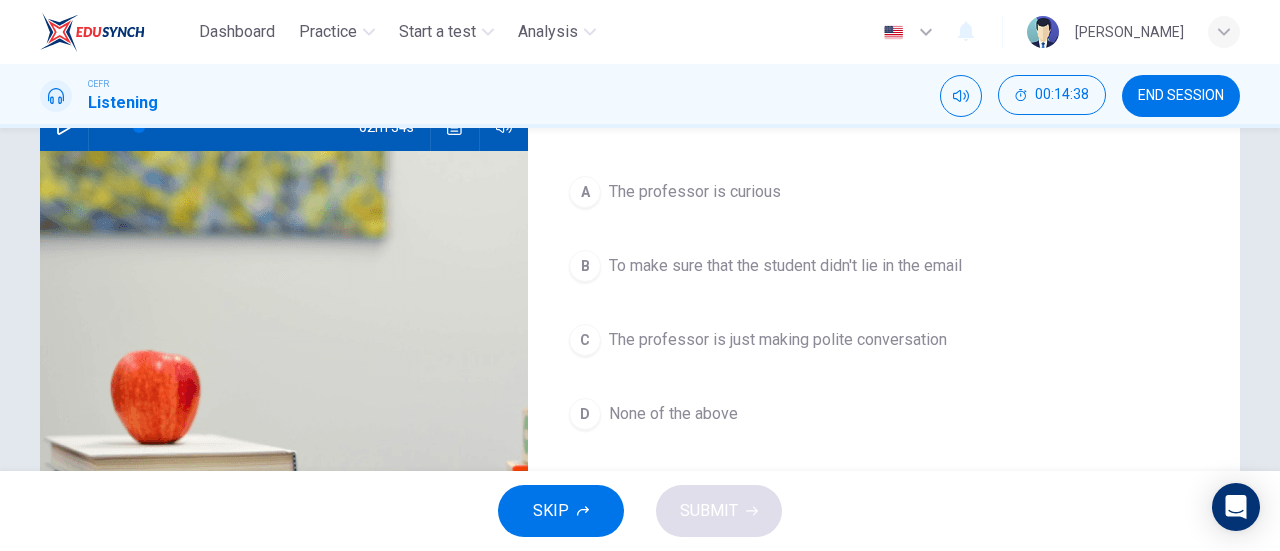 scroll, scrollTop: 268, scrollLeft: 0, axis: vertical 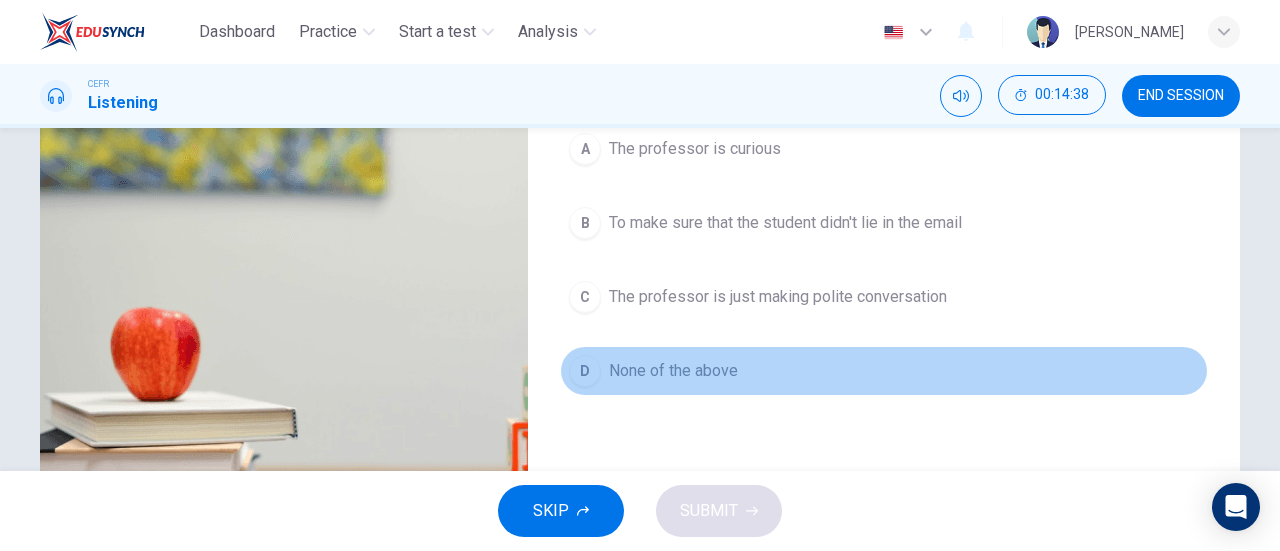 click on "D None of the above" at bounding box center [884, 371] 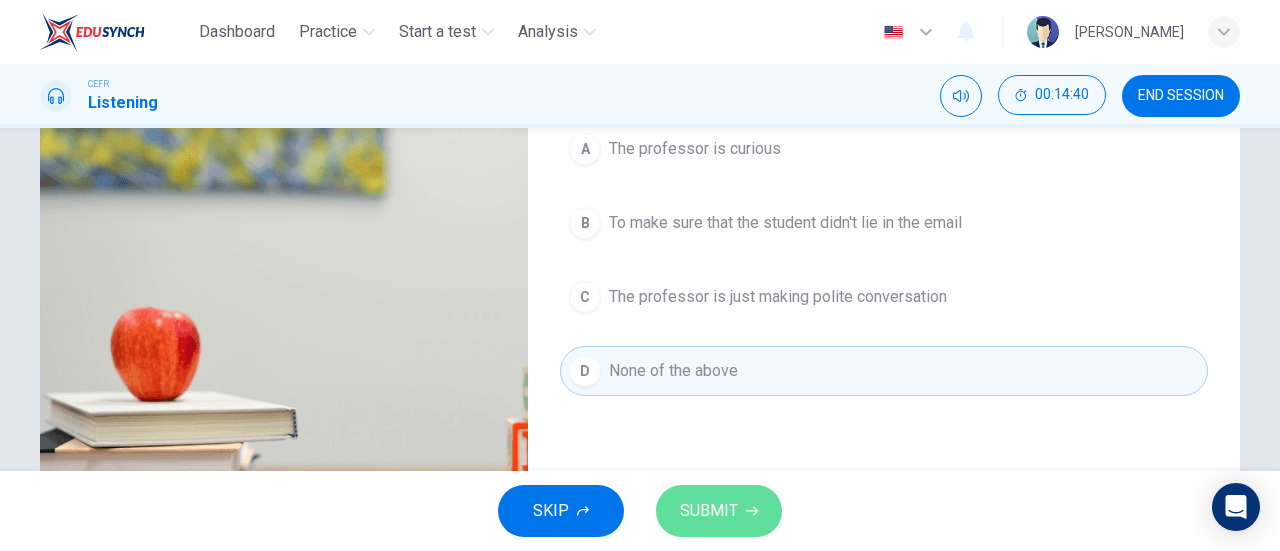click on "SUBMIT" at bounding box center [719, 511] 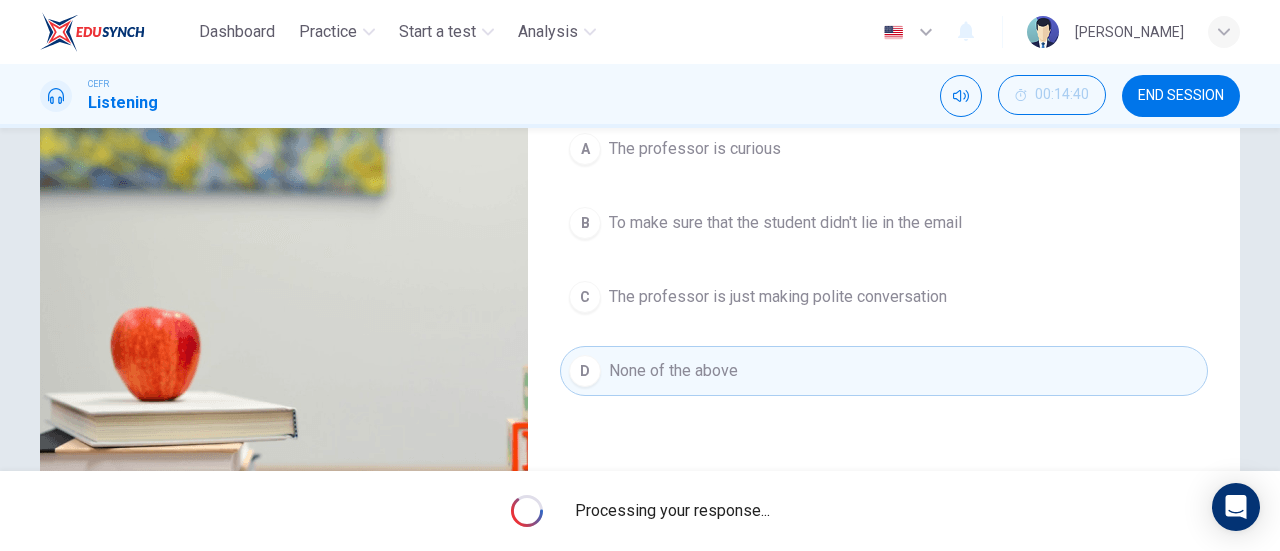 type on "11" 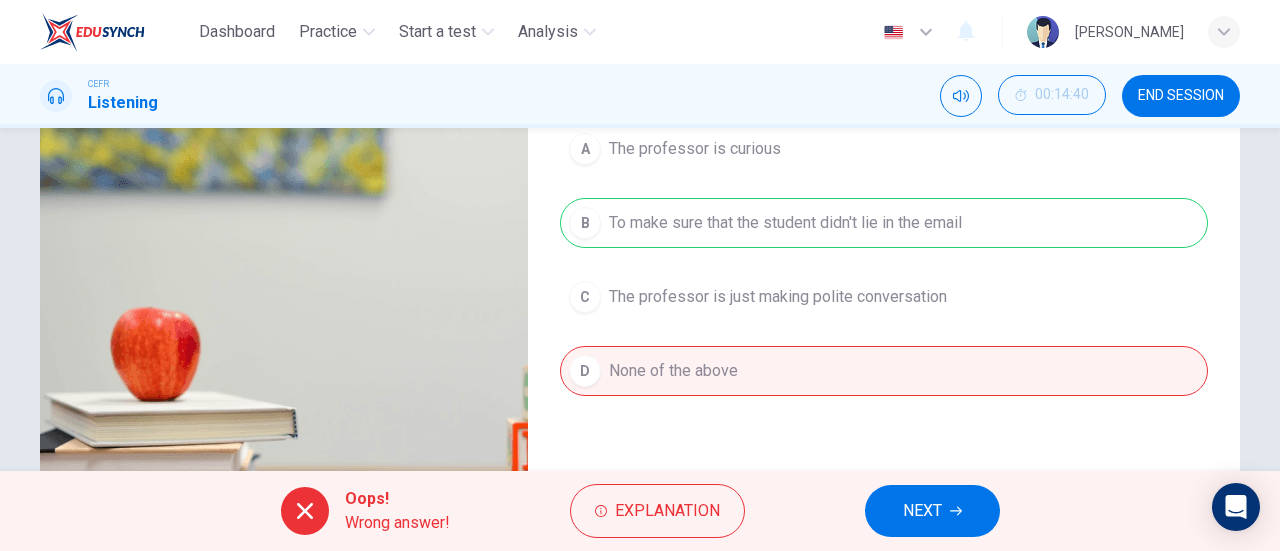 click on "A The professor is curious B To make sure that the student didn't lie in the email C The professor is just making polite conversation D None of the above" at bounding box center [884, 280] 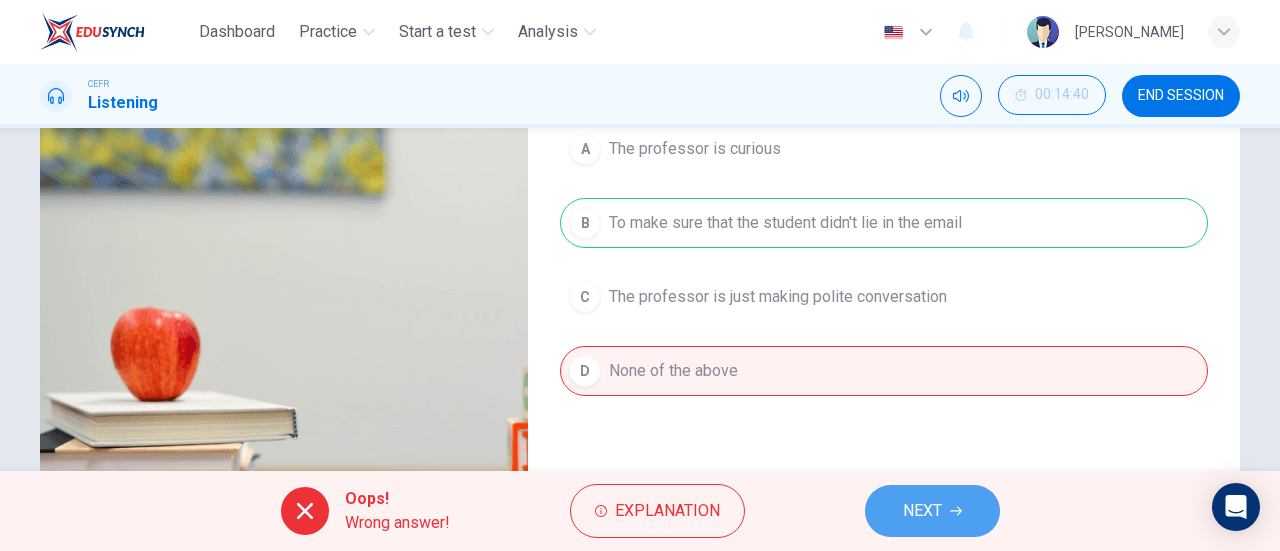 click on "NEXT" at bounding box center [932, 511] 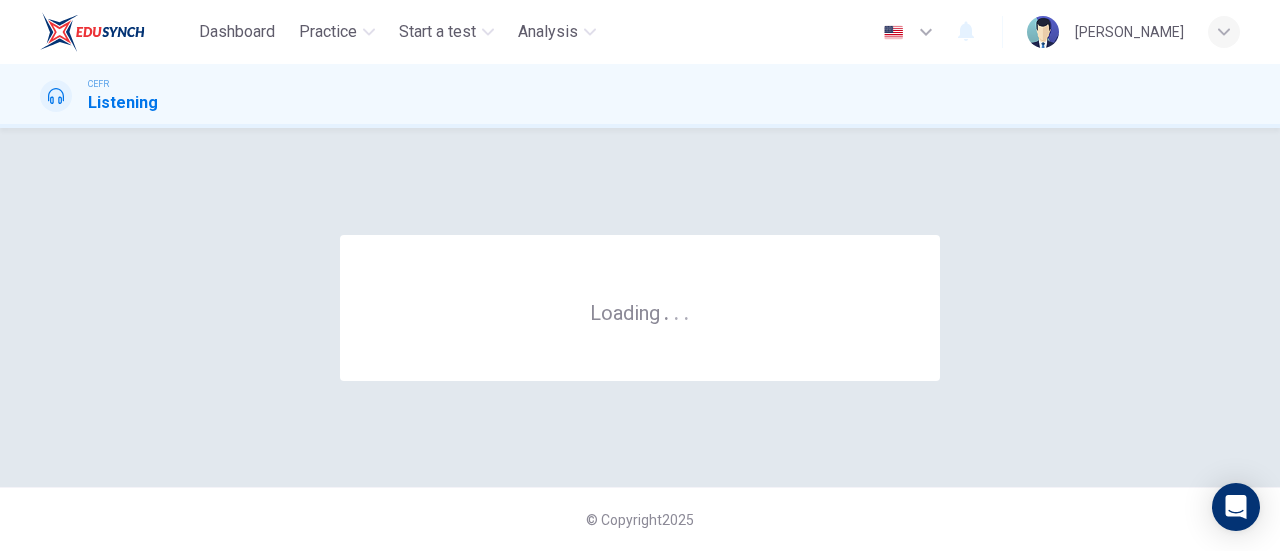 scroll, scrollTop: 0, scrollLeft: 0, axis: both 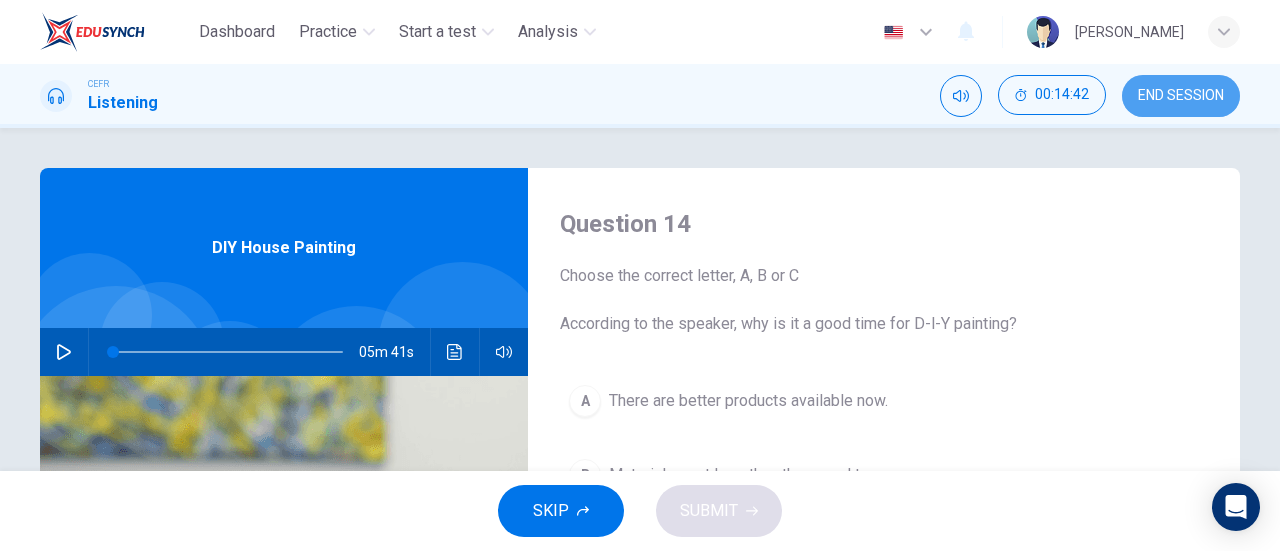 click on "END SESSION" at bounding box center (1181, 96) 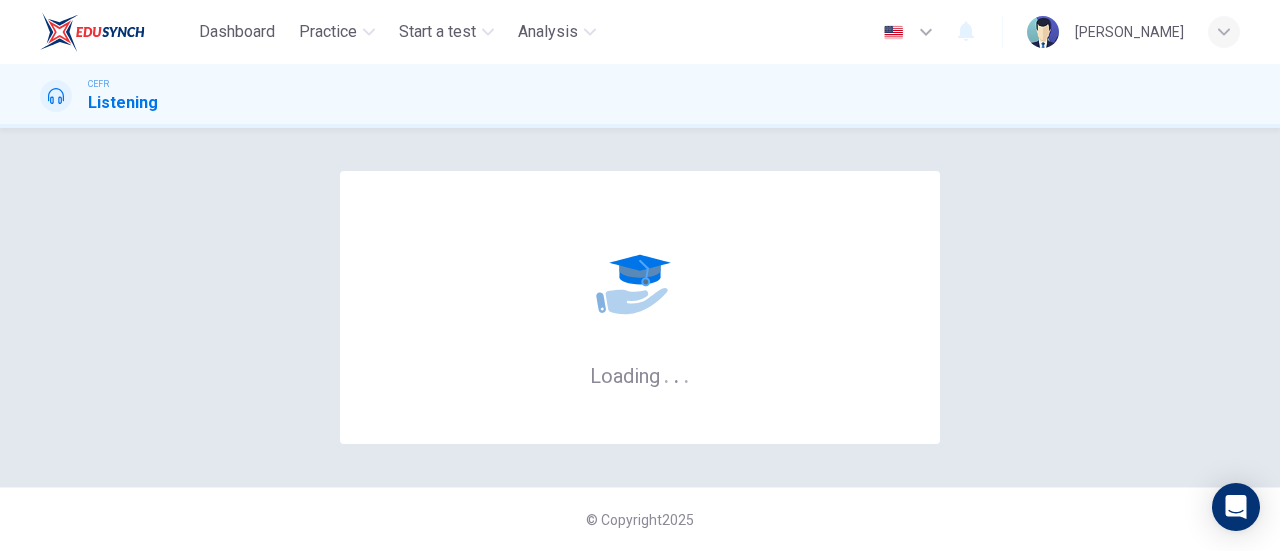 scroll, scrollTop: 0, scrollLeft: 0, axis: both 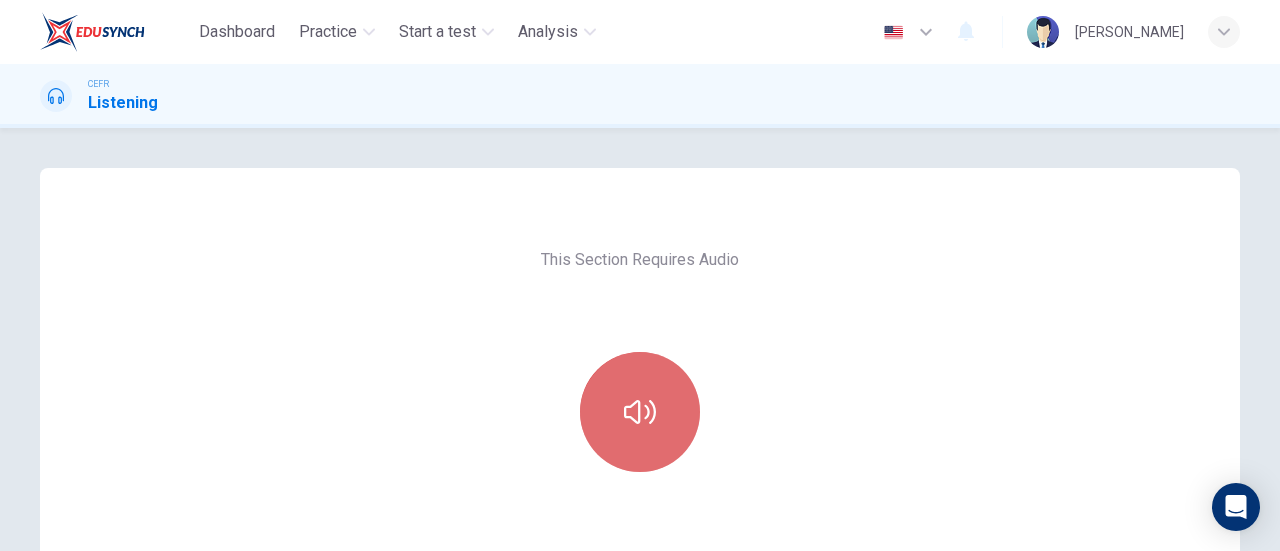 click 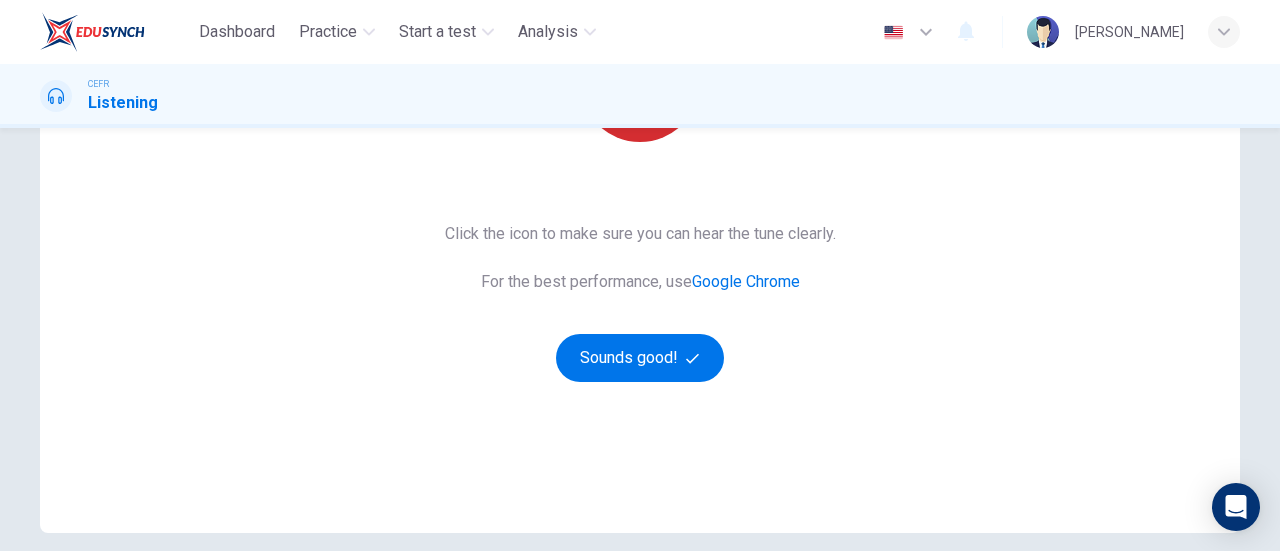 scroll, scrollTop: 344, scrollLeft: 0, axis: vertical 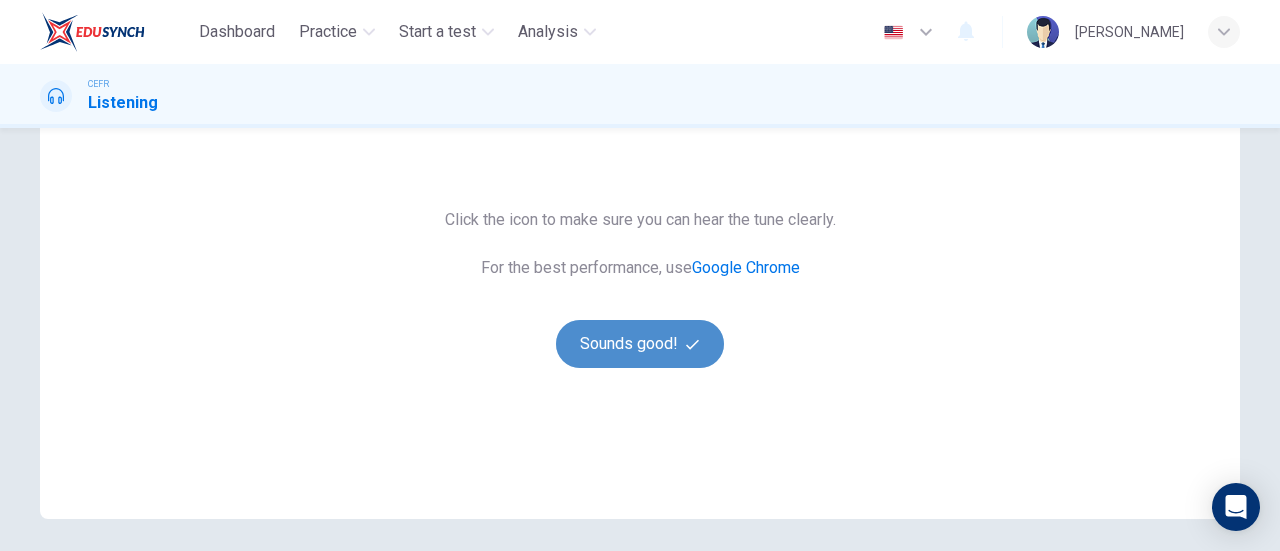 click on "Sounds good!" at bounding box center (640, 344) 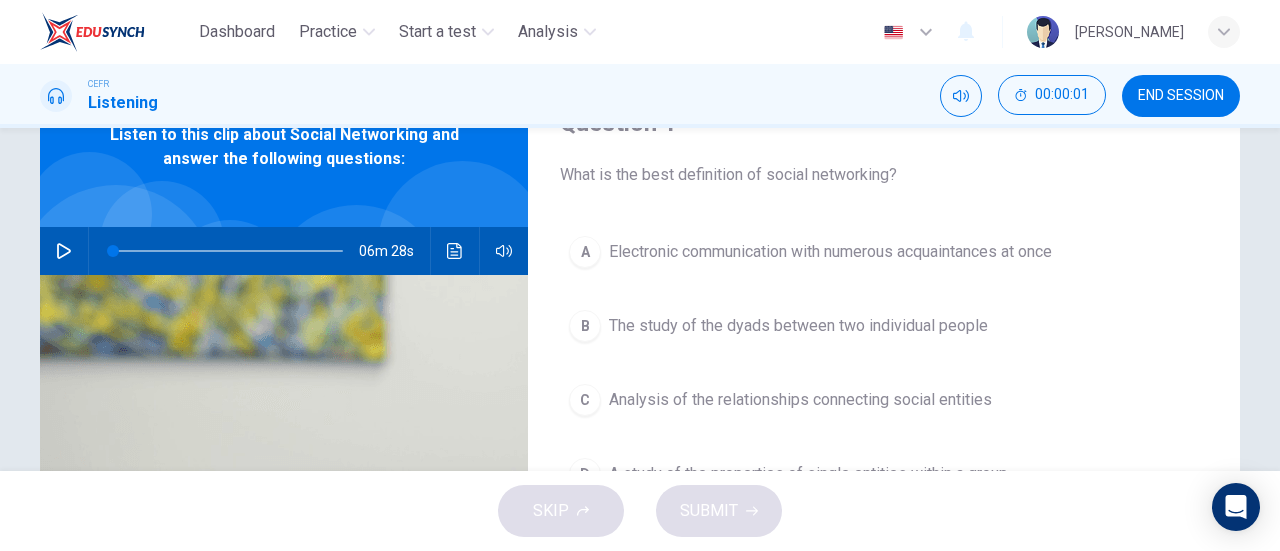 scroll, scrollTop: 99, scrollLeft: 0, axis: vertical 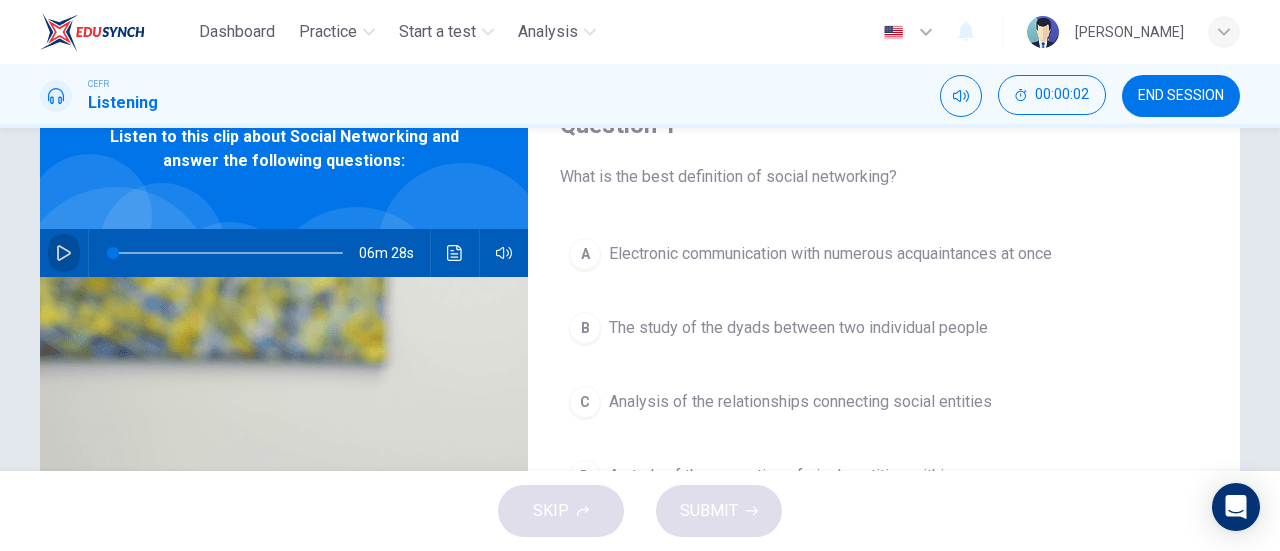 click at bounding box center (64, 253) 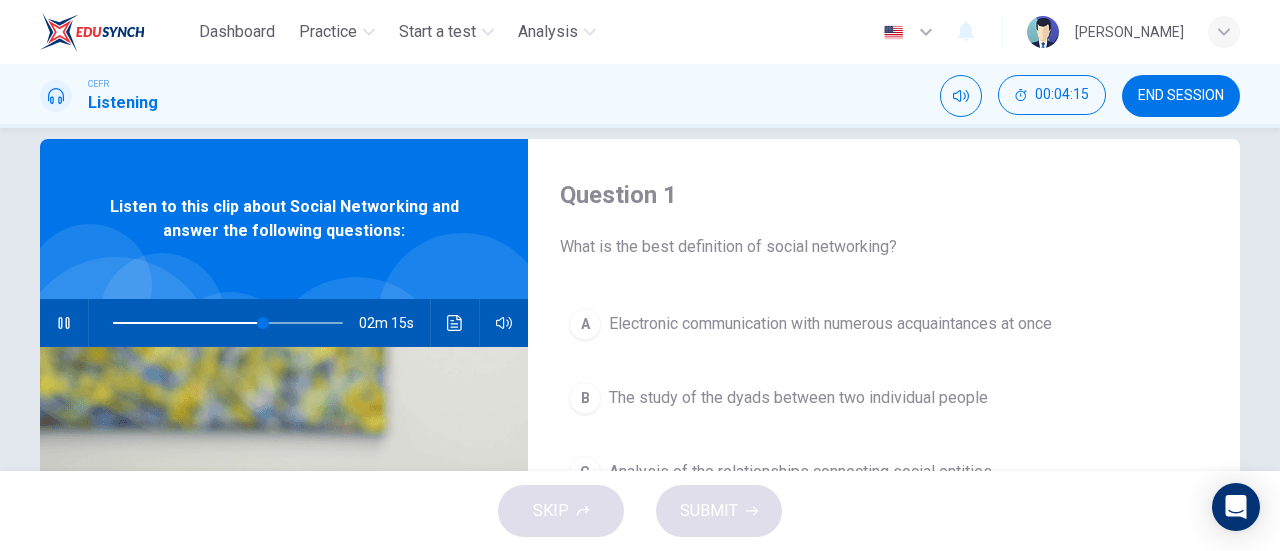 scroll, scrollTop: 0, scrollLeft: 0, axis: both 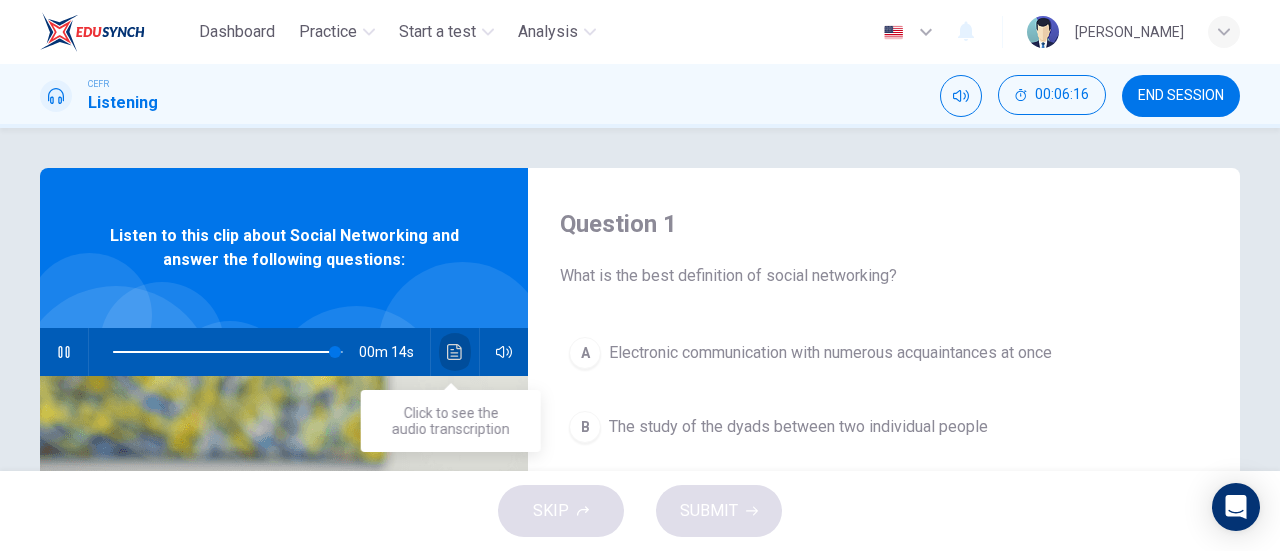 click at bounding box center (455, 352) 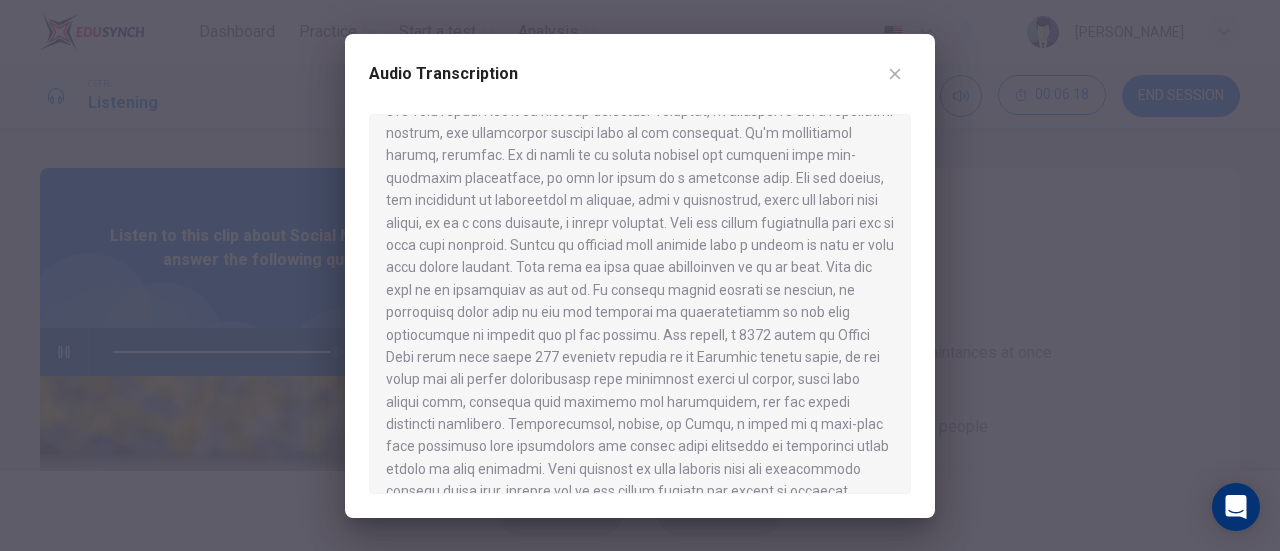 scroll, scrollTop: 1288, scrollLeft: 0, axis: vertical 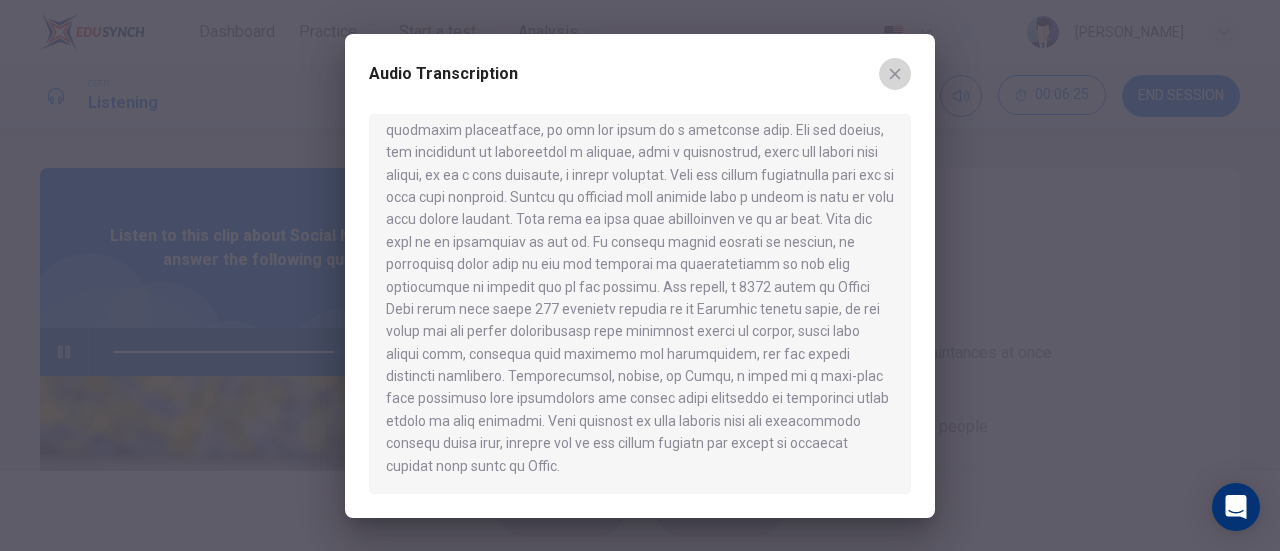 click at bounding box center (895, 74) 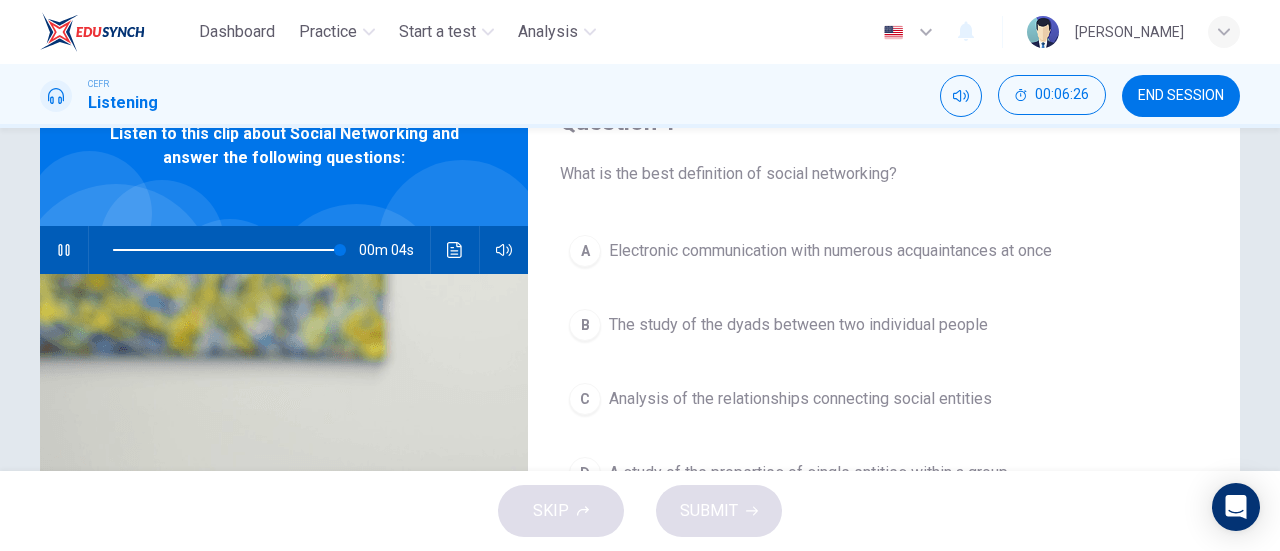 scroll, scrollTop: 108, scrollLeft: 0, axis: vertical 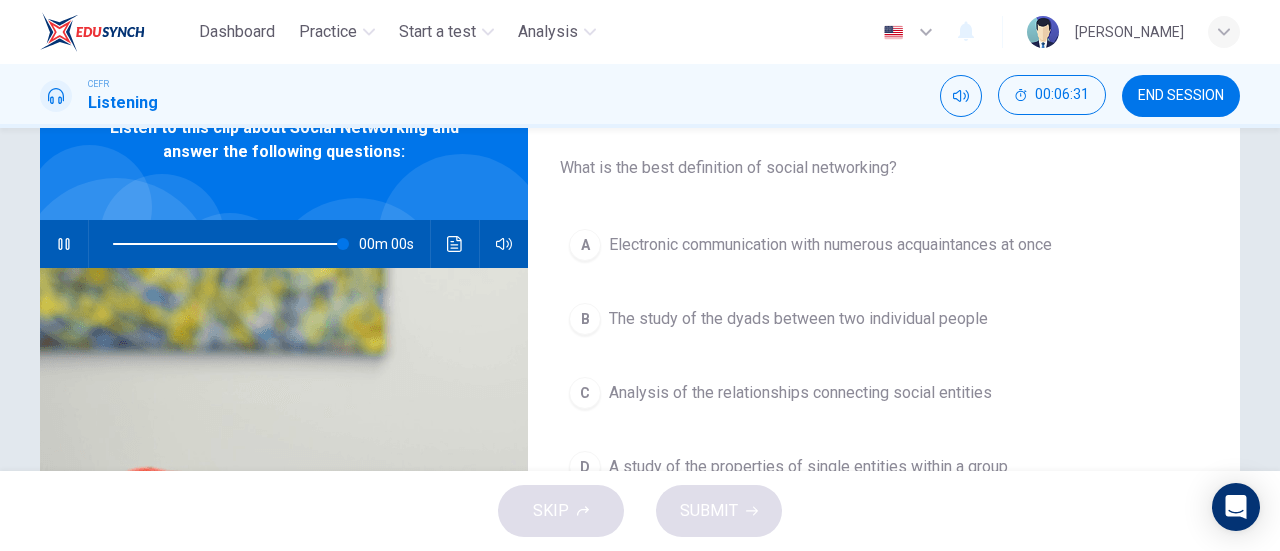 type on "0" 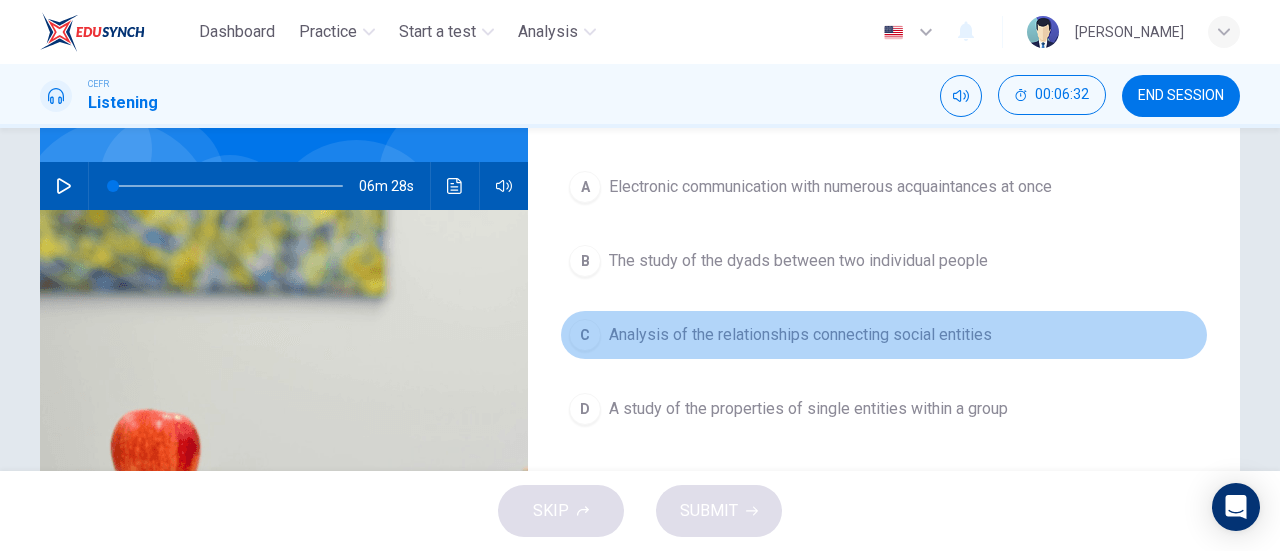 click on "C Analysis of the relationships connecting social entities" at bounding box center (884, 335) 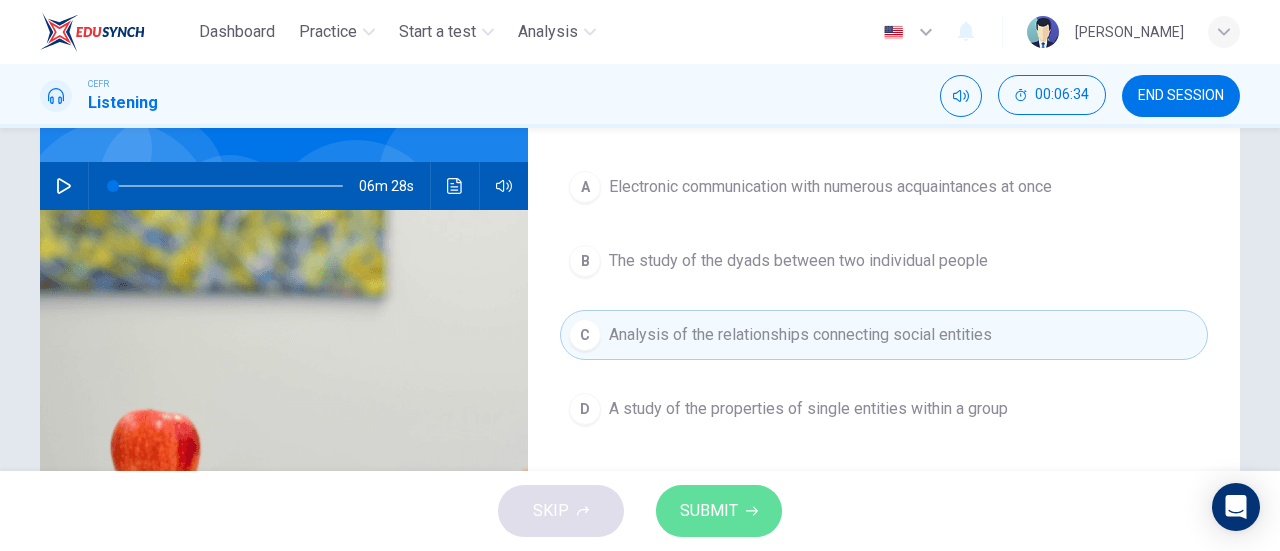 click on "SUBMIT" at bounding box center [709, 511] 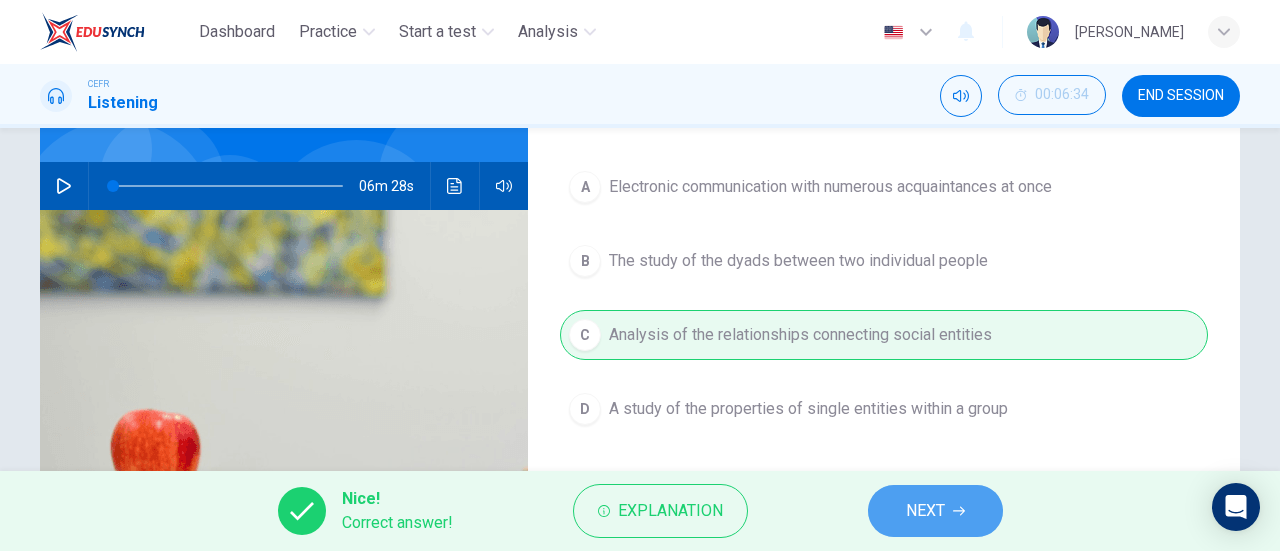 click on "NEXT" at bounding box center (925, 511) 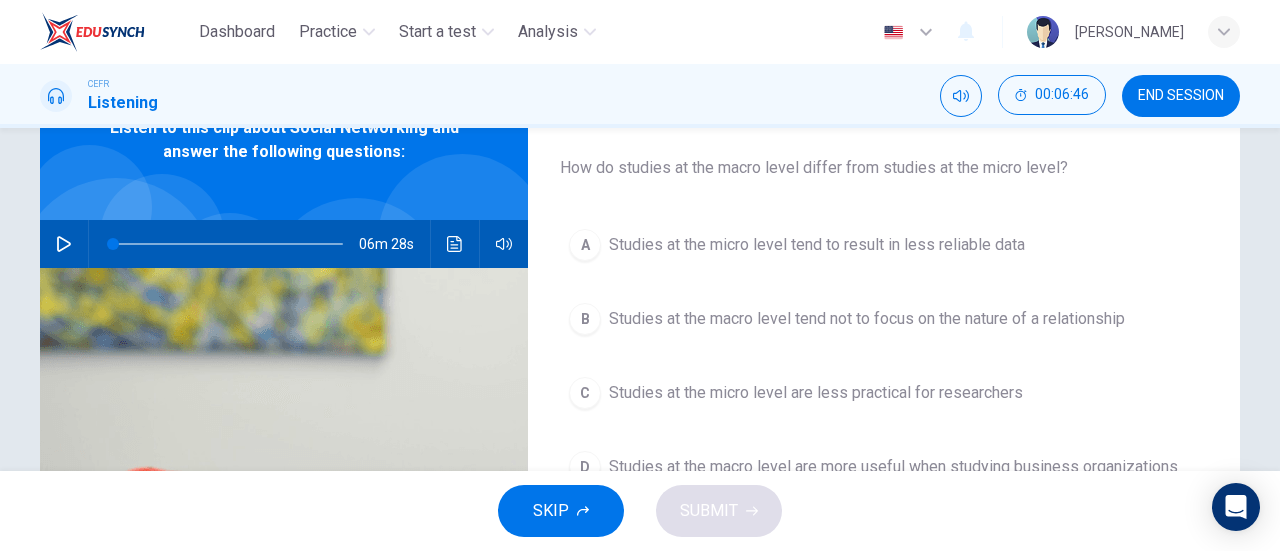 scroll, scrollTop: 109, scrollLeft: 0, axis: vertical 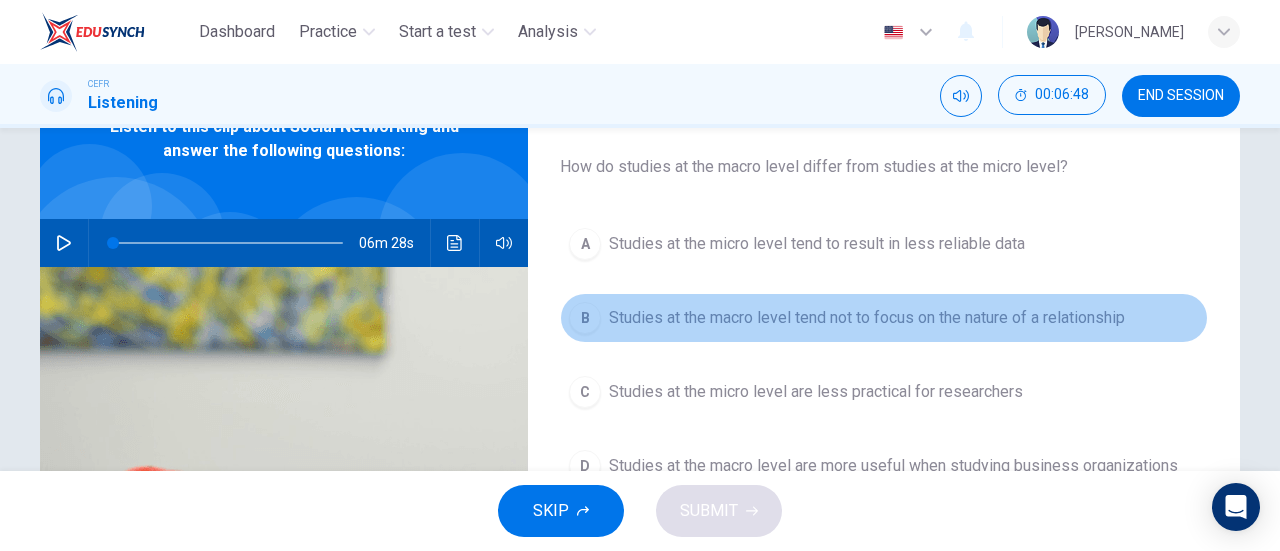 click on "Studies at the macro level tend not to focus on the nature of a relationship" at bounding box center (867, 318) 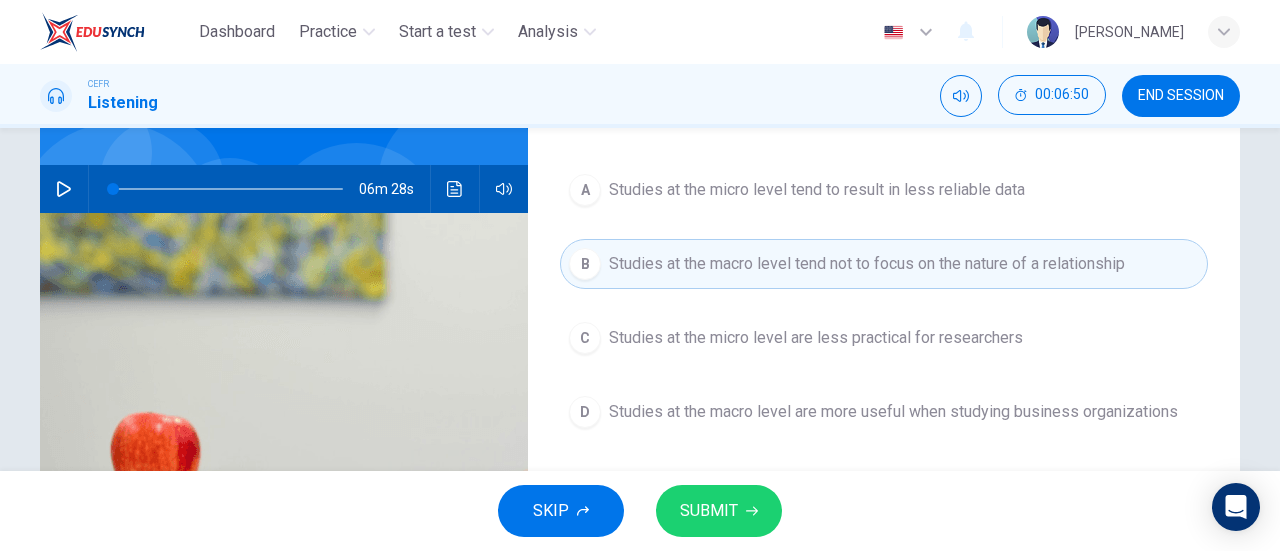 scroll, scrollTop: 164, scrollLeft: 0, axis: vertical 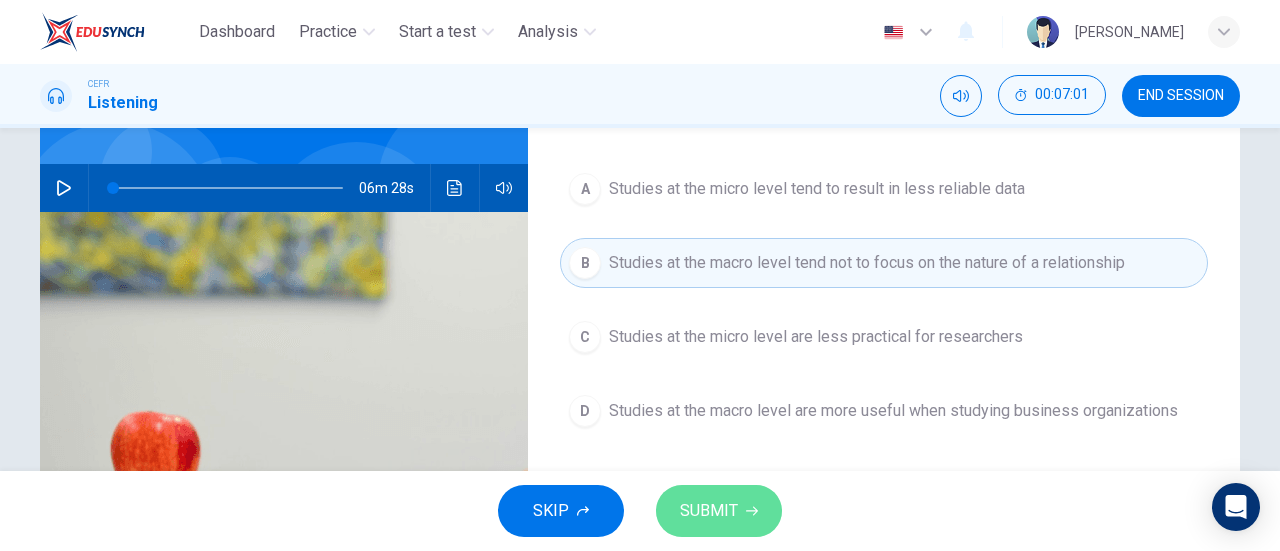 click on "SUBMIT" at bounding box center (719, 511) 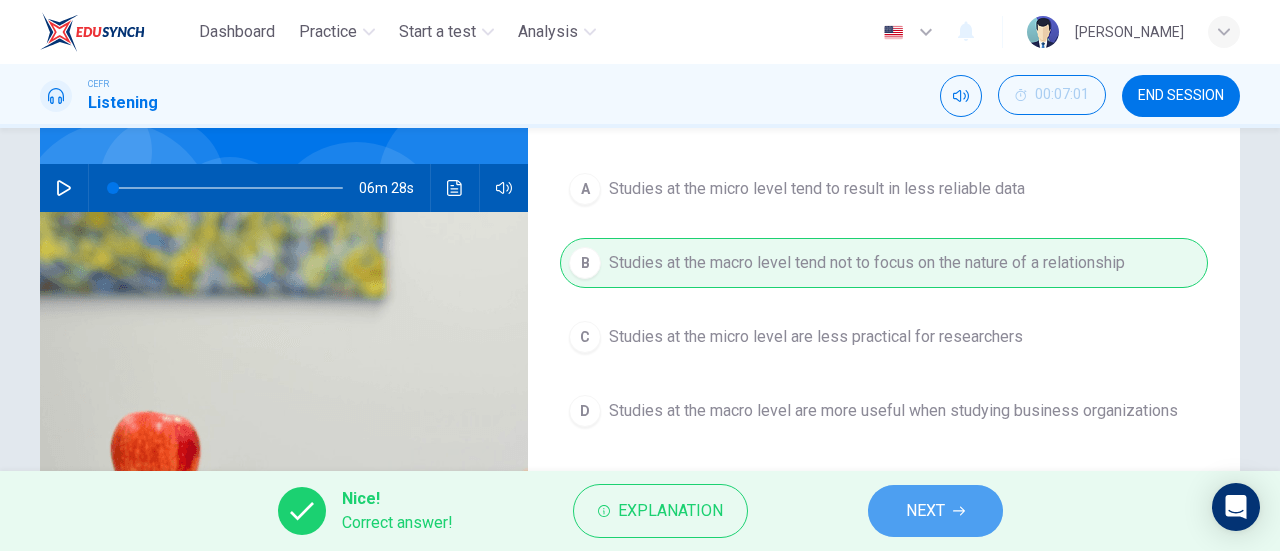 click on "NEXT" at bounding box center [935, 511] 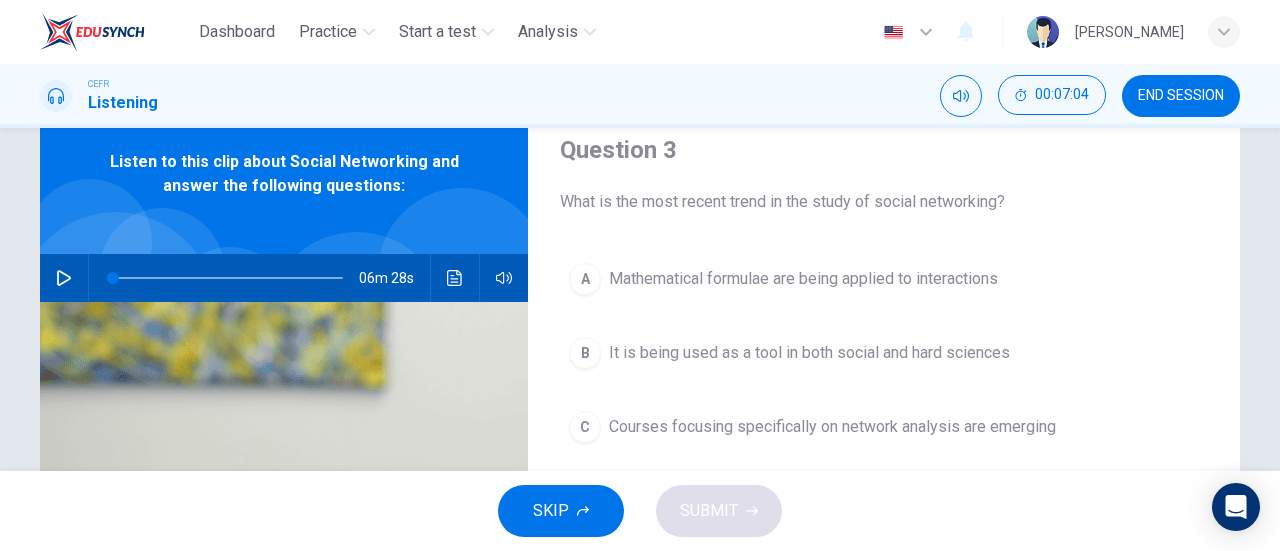 scroll, scrollTop: 80, scrollLeft: 0, axis: vertical 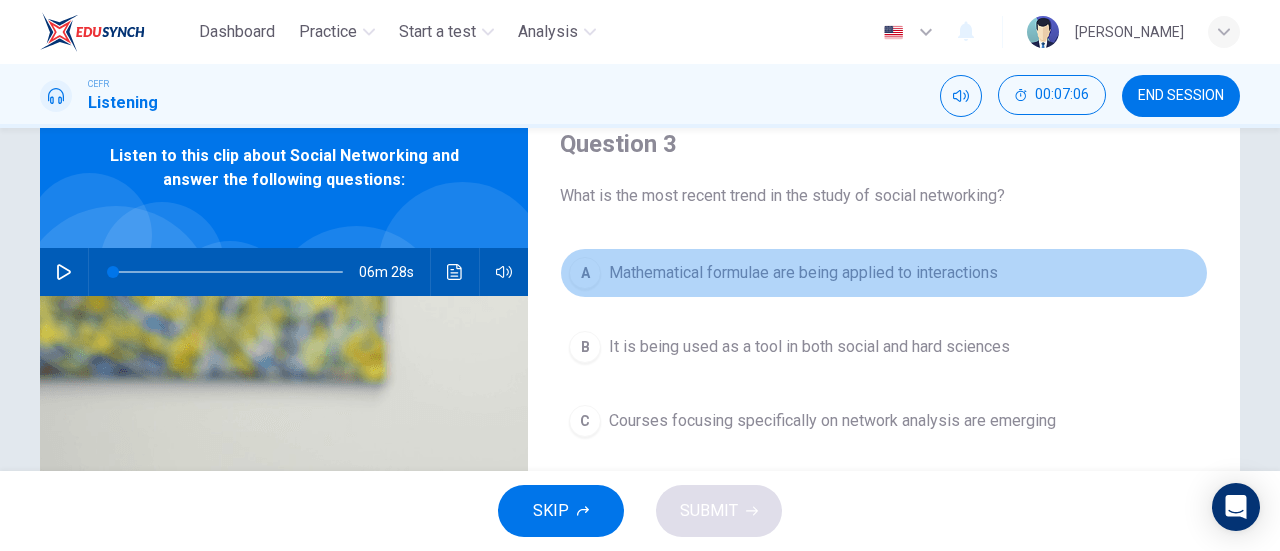 click on "Mathematical formulae are being applied to interactions" at bounding box center [803, 273] 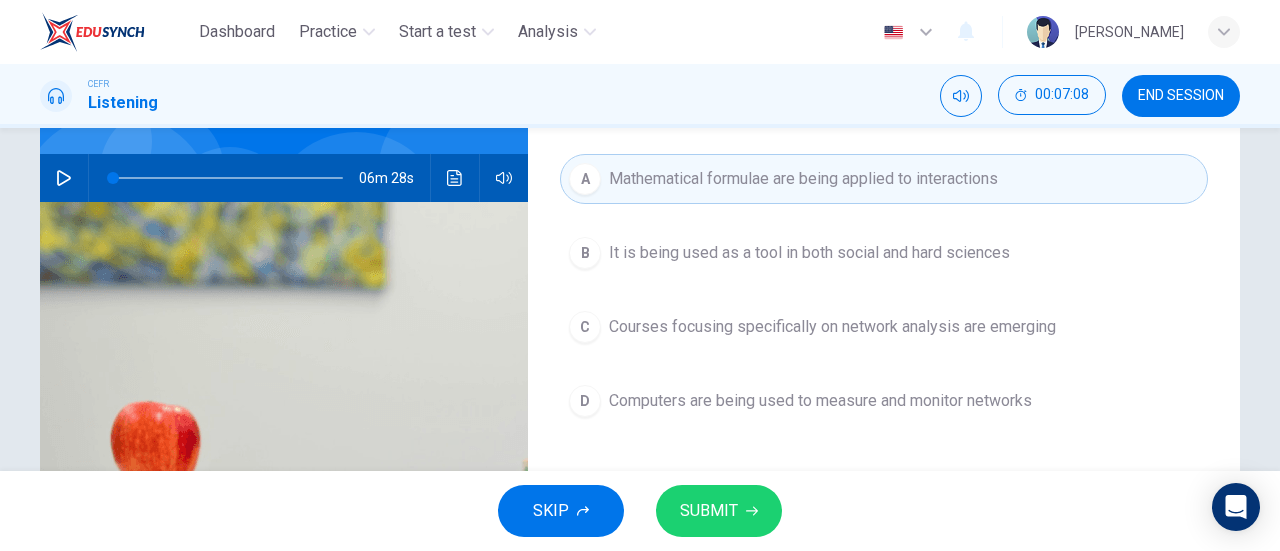 scroll, scrollTop: 184, scrollLeft: 0, axis: vertical 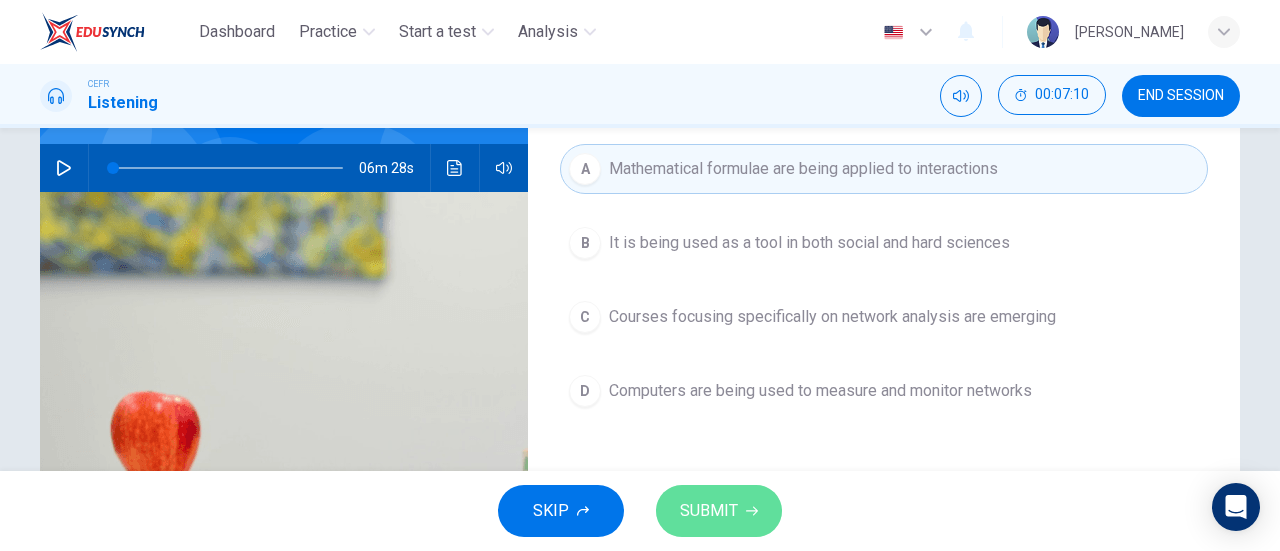click on "SUBMIT" at bounding box center [719, 511] 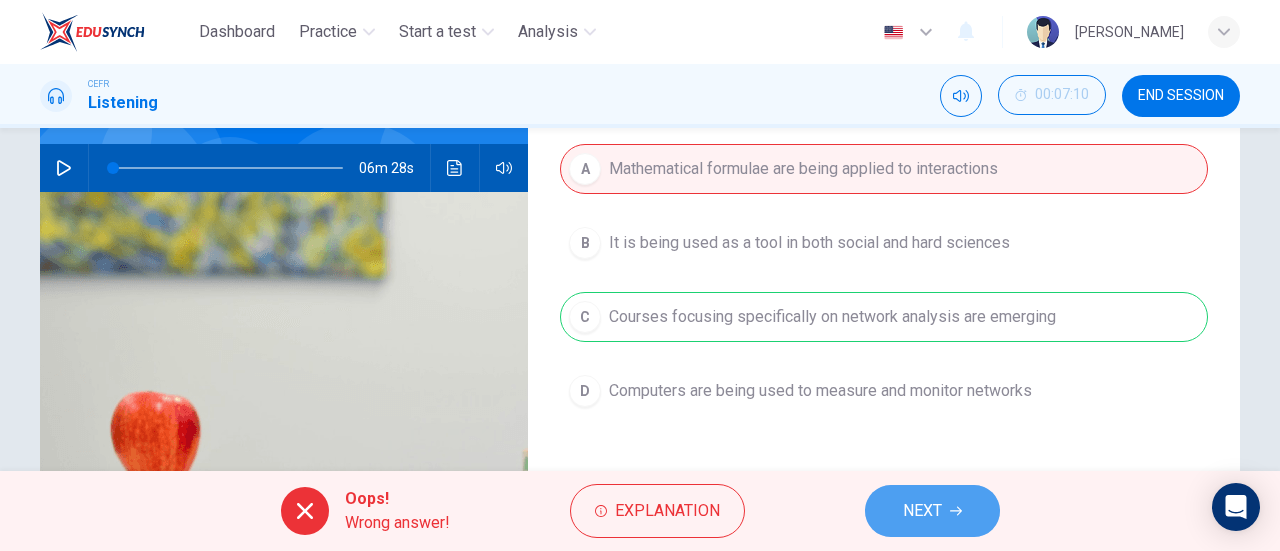 click on "NEXT" at bounding box center [922, 511] 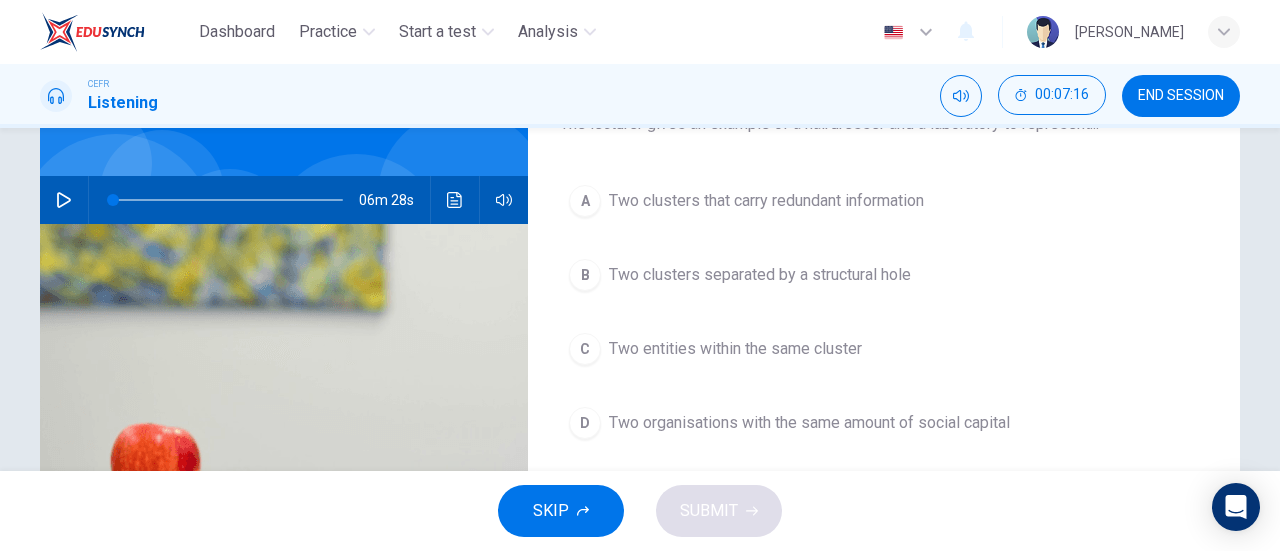 scroll, scrollTop: 153, scrollLeft: 0, axis: vertical 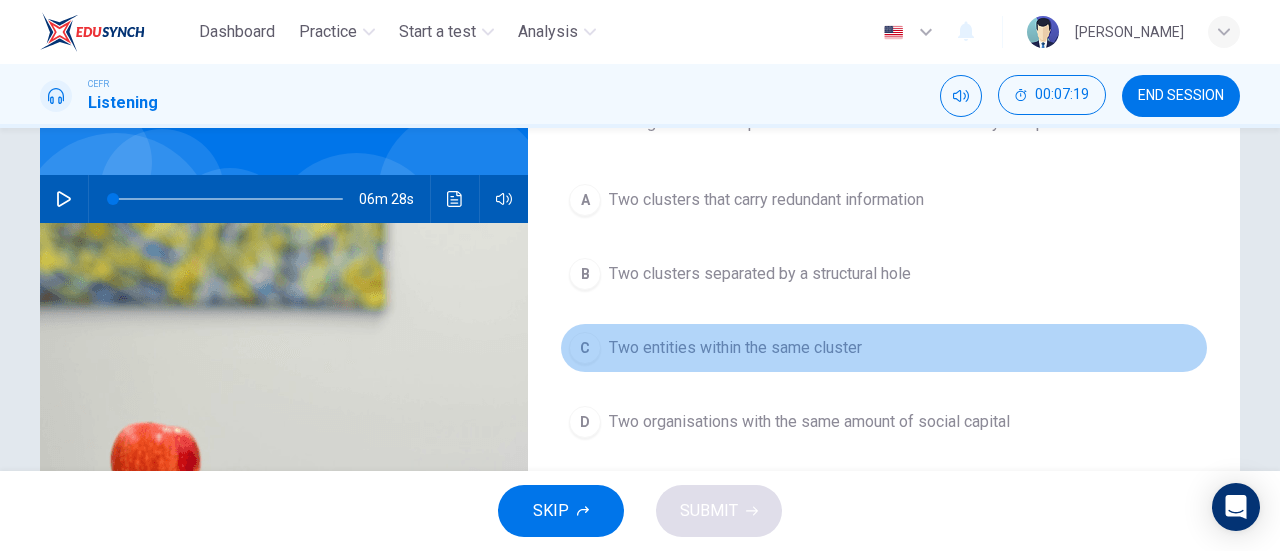 click on "Two entities within the same cluster" at bounding box center [735, 348] 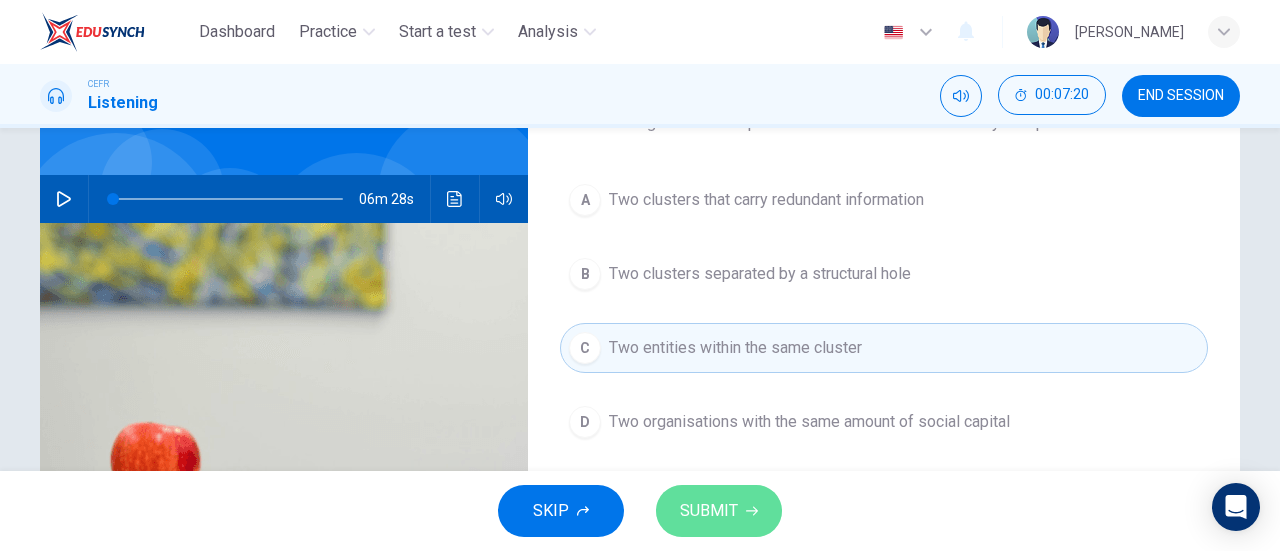 click on "SUBMIT" at bounding box center (719, 511) 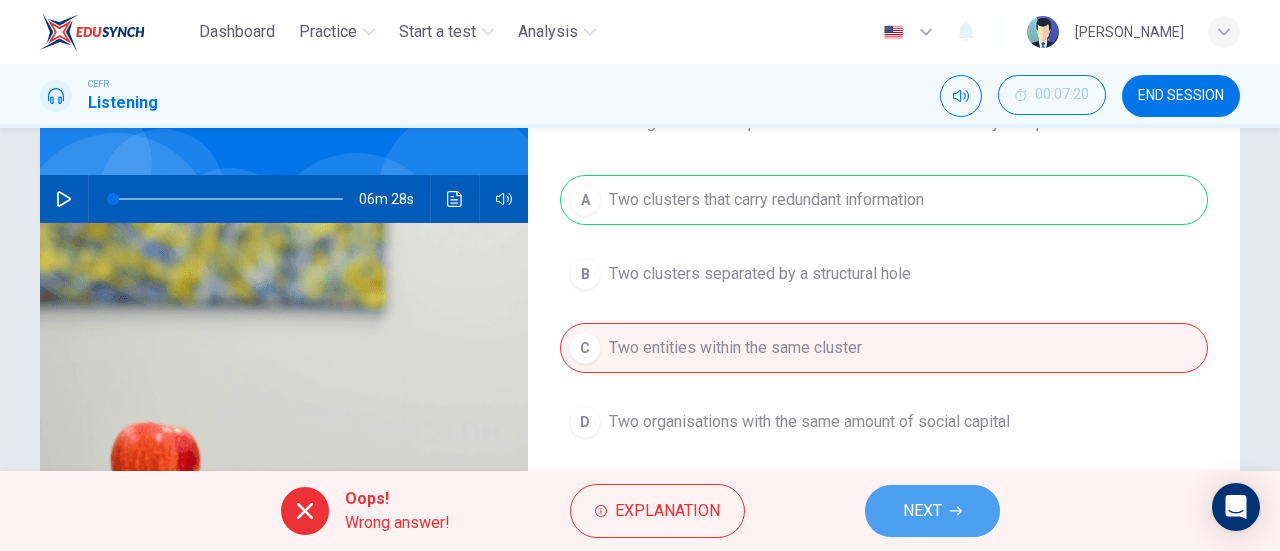click on "NEXT" at bounding box center [922, 511] 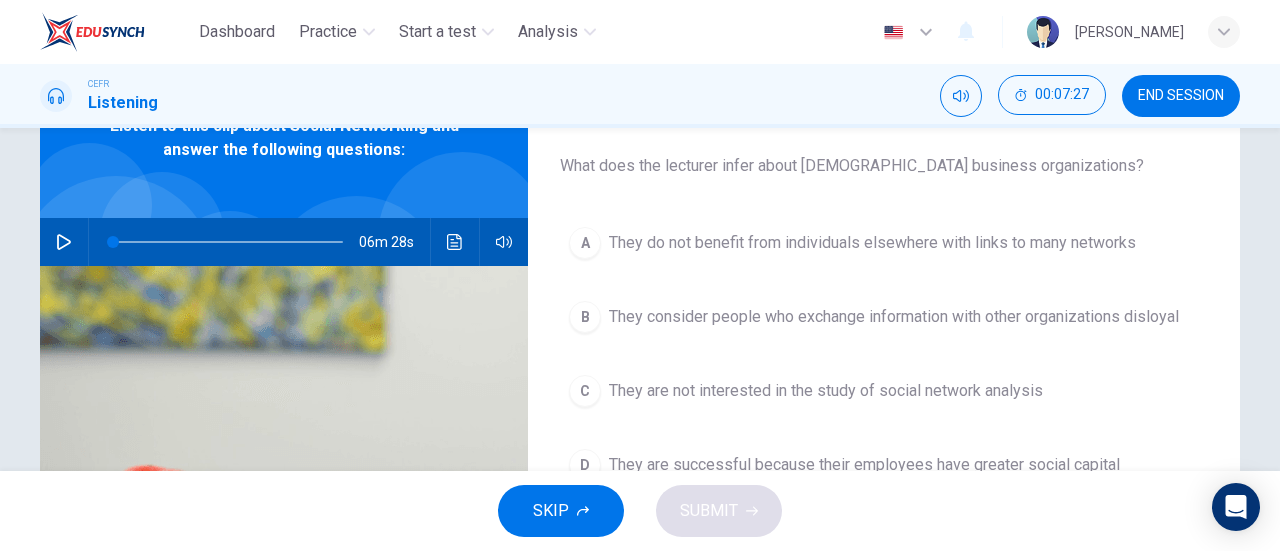 scroll, scrollTop: 139, scrollLeft: 0, axis: vertical 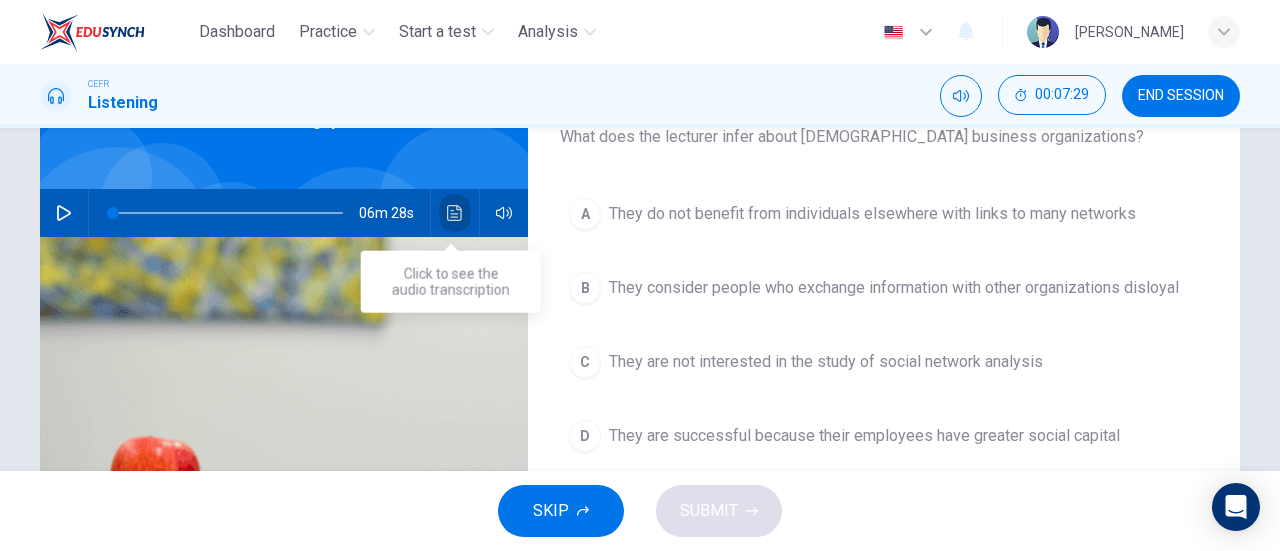 click at bounding box center [455, 213] 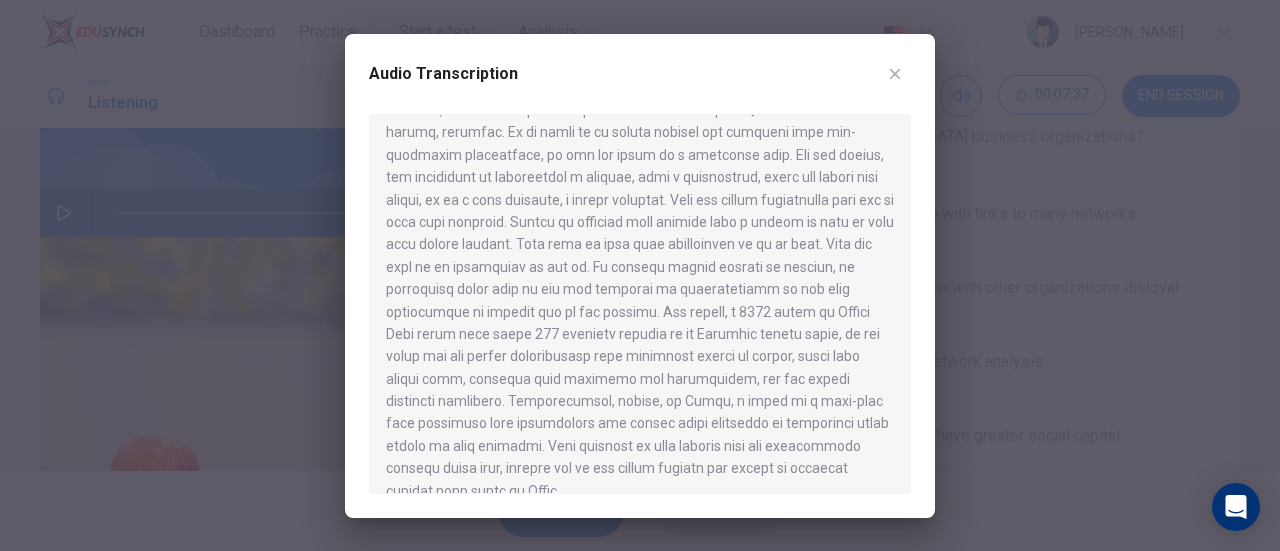 scroll, scrollTop: 1288, scrollLeft: 0, axis: vertical 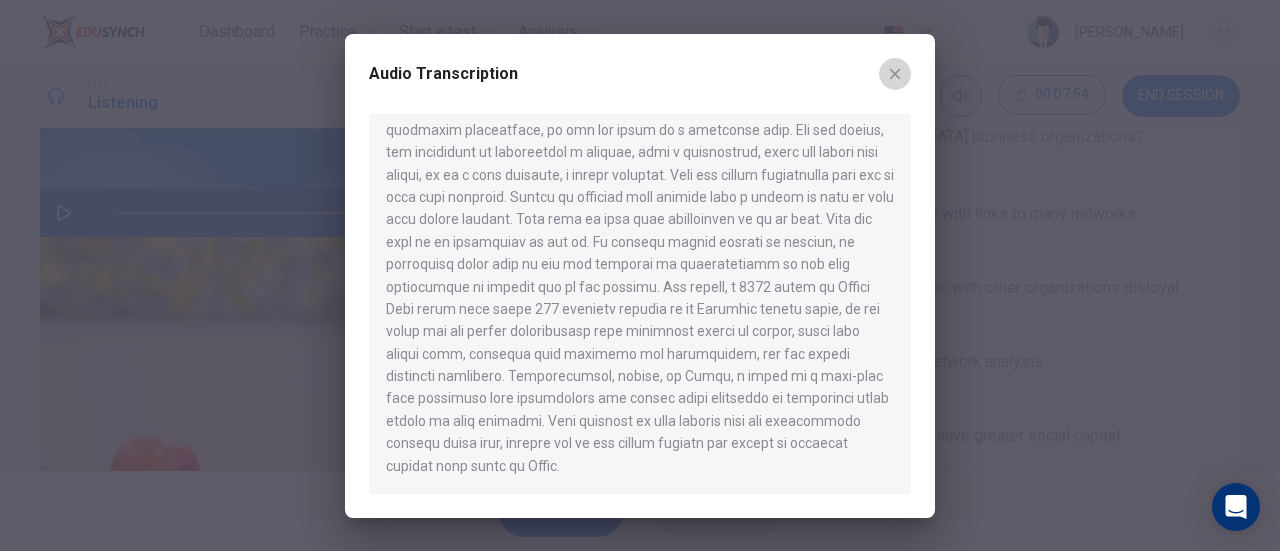 click 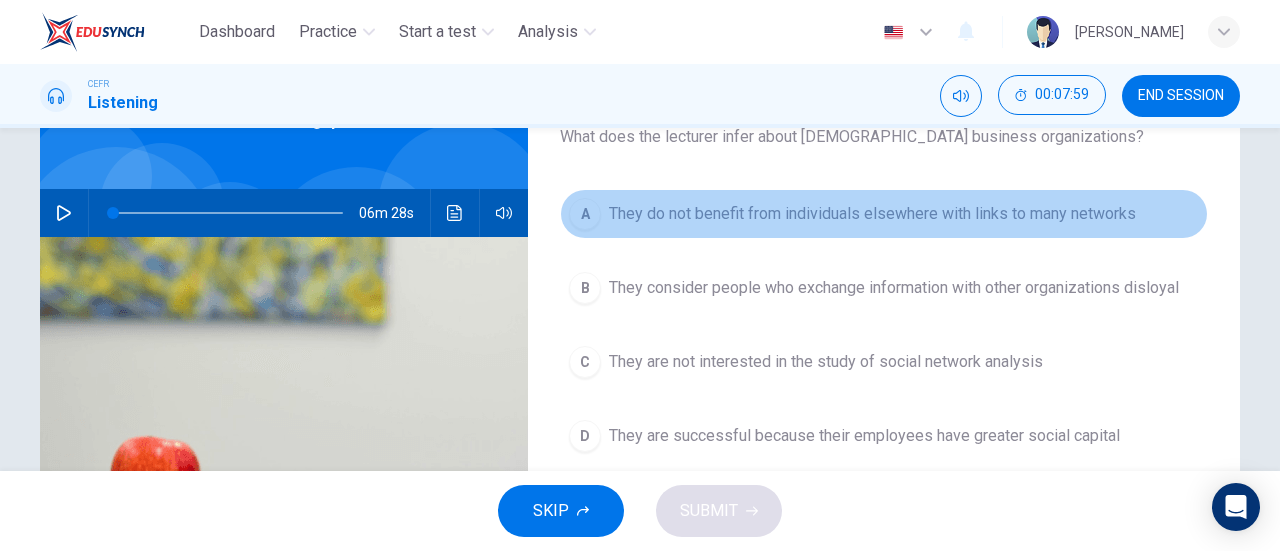 click on "They do not benefit from individuals elsewhere with links to many networks" at bounding box center [872, 214] 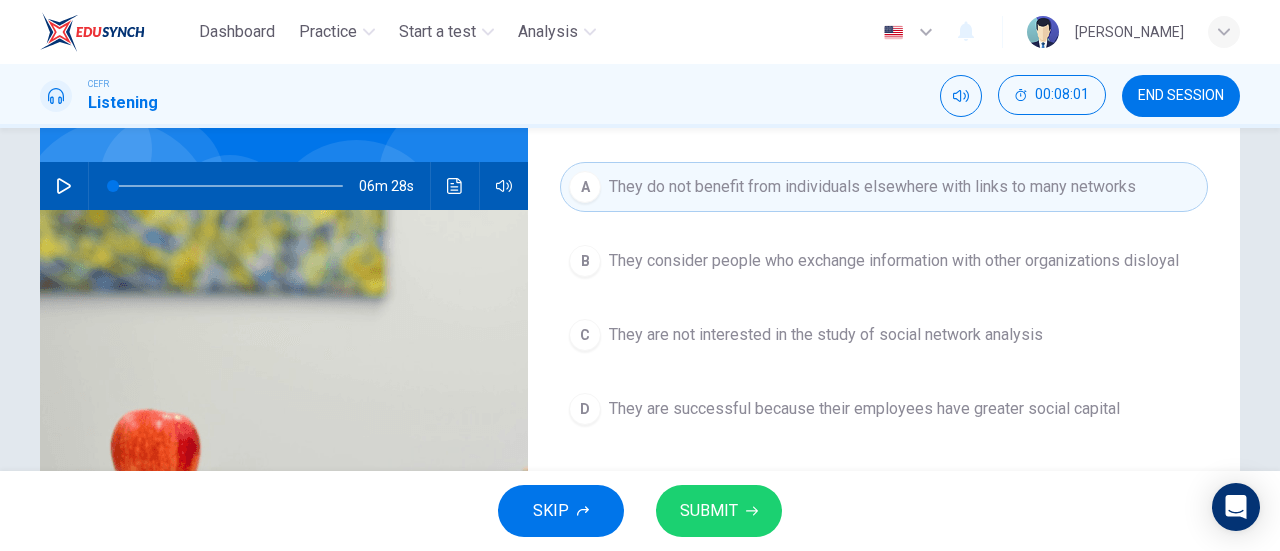 scroll, scrollTop: 171, scrollLeft: 0, axis: vertical 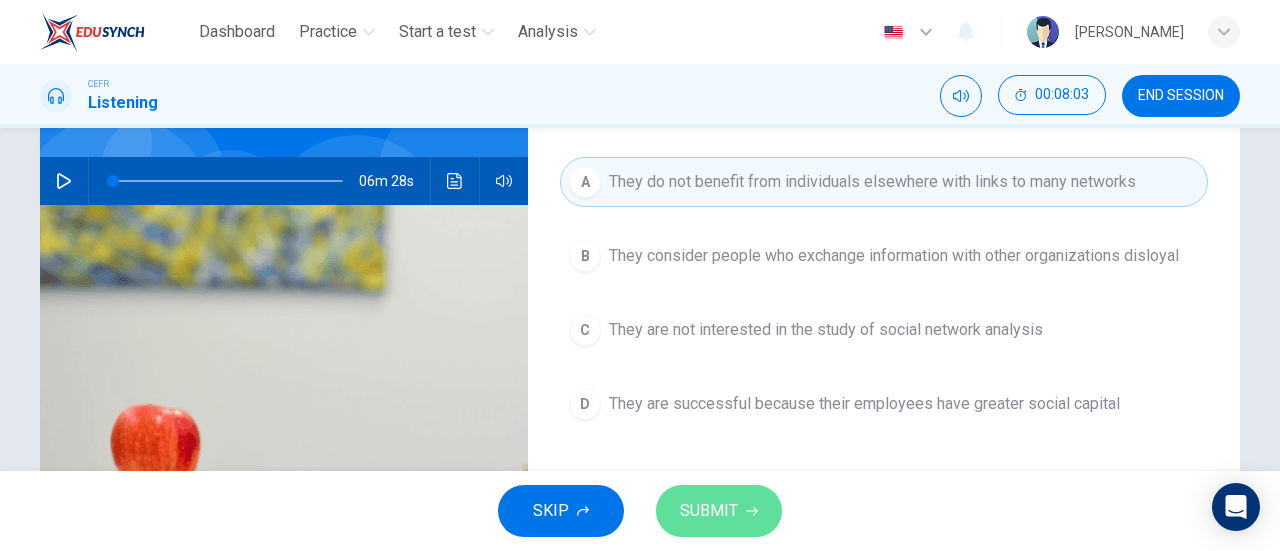 click on "SUBMIT" at bounding box center (719, 511) 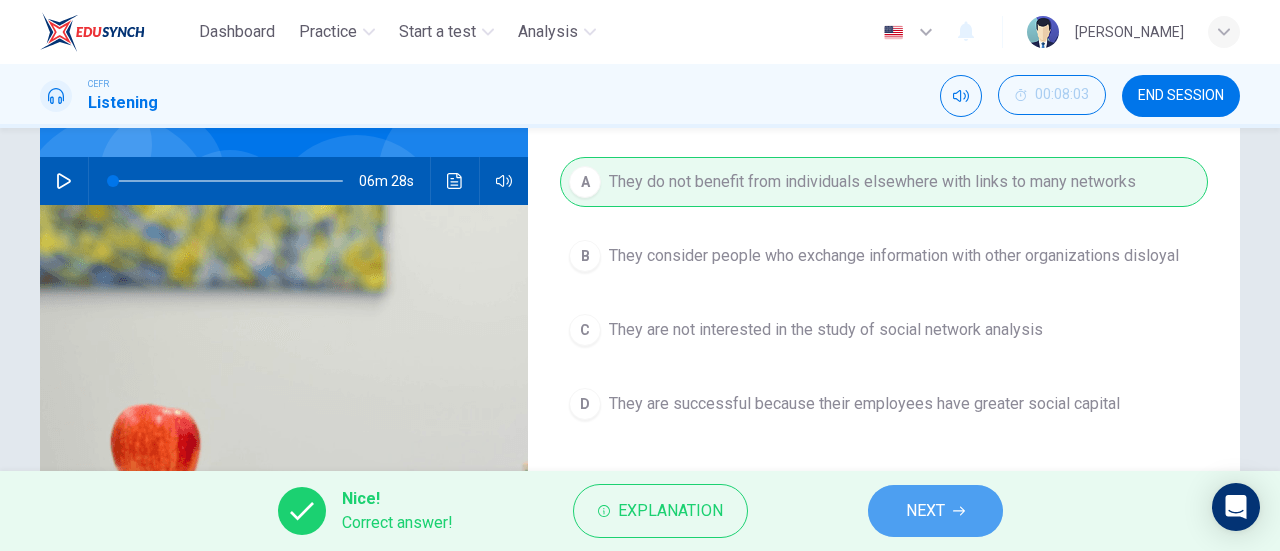 click on "NEXT" at bounding box center (925, 511) 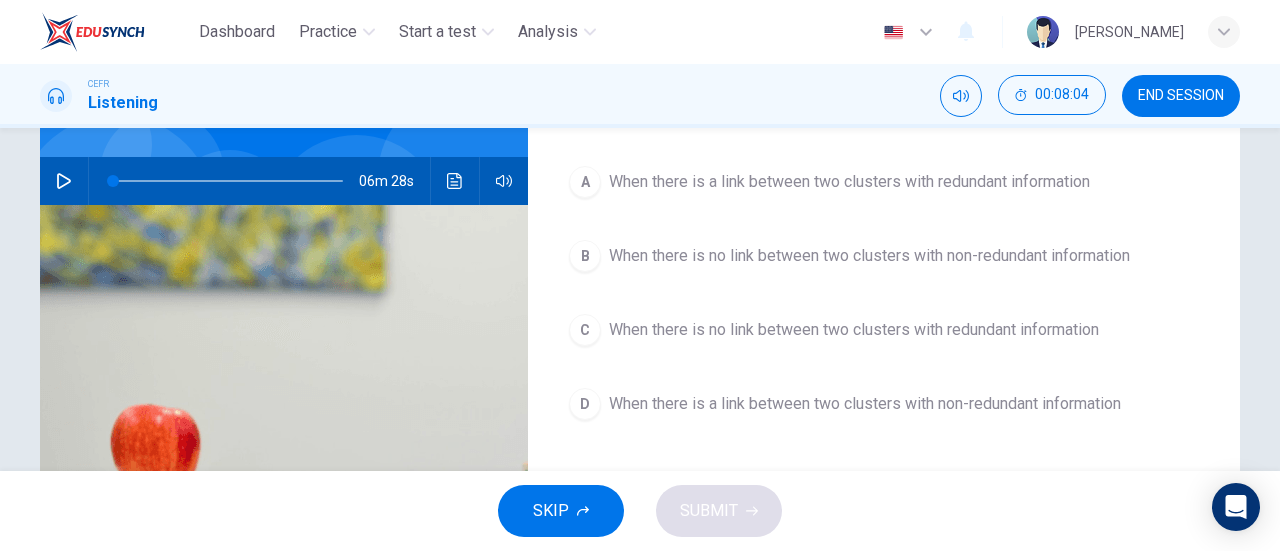 scroll, scrollTop: 67, scrollLeft: 0, axis: vertical 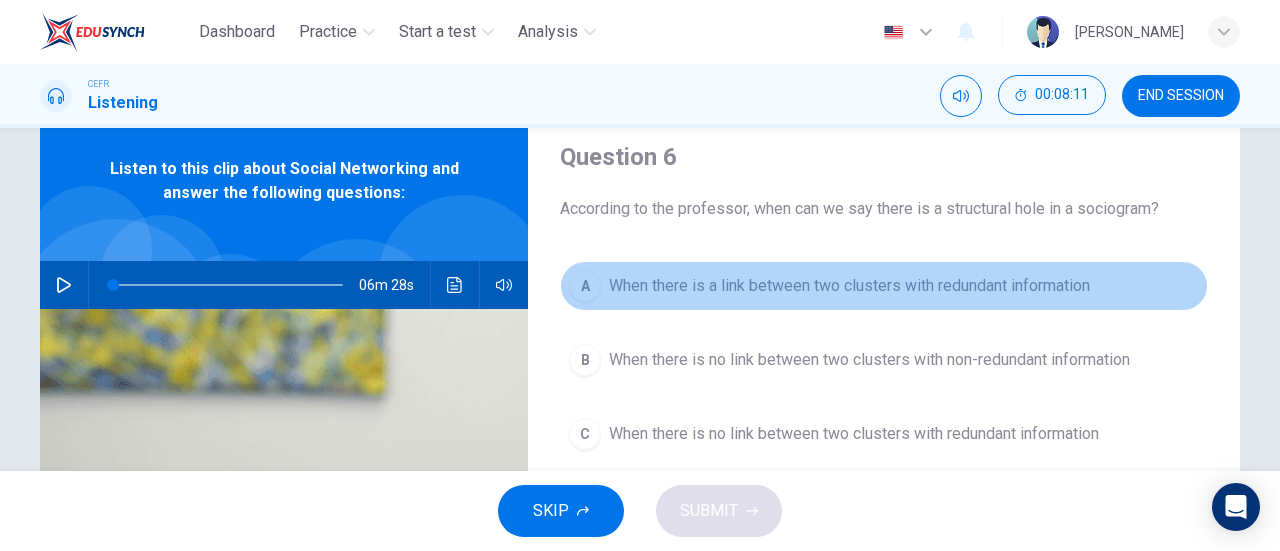 click on "A When there is a link between two clusters with redundant information" at bounding box center (884, 286) 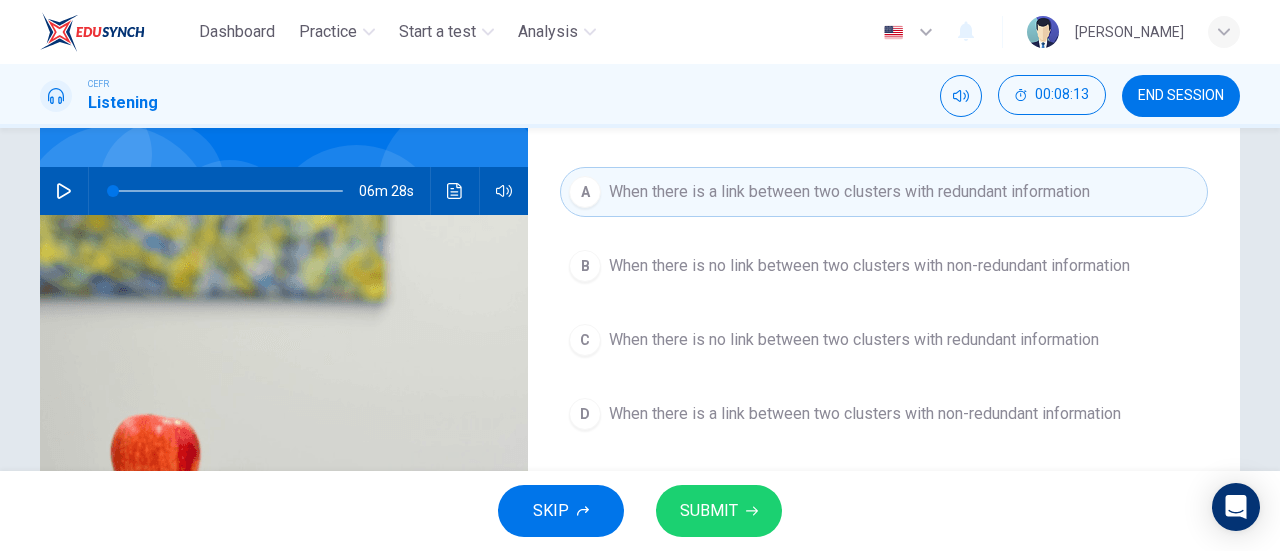 scroll, scrollTop: 164, scrollLeft: 0, axis: vertical 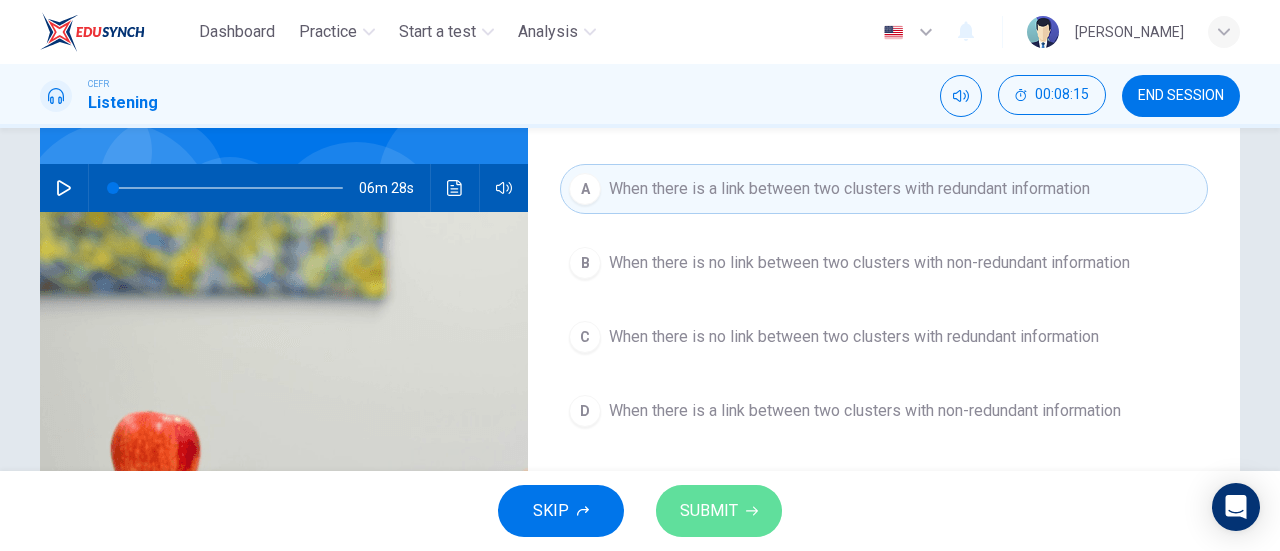 click on "SUBMIT" at bounding box center (709, 511) 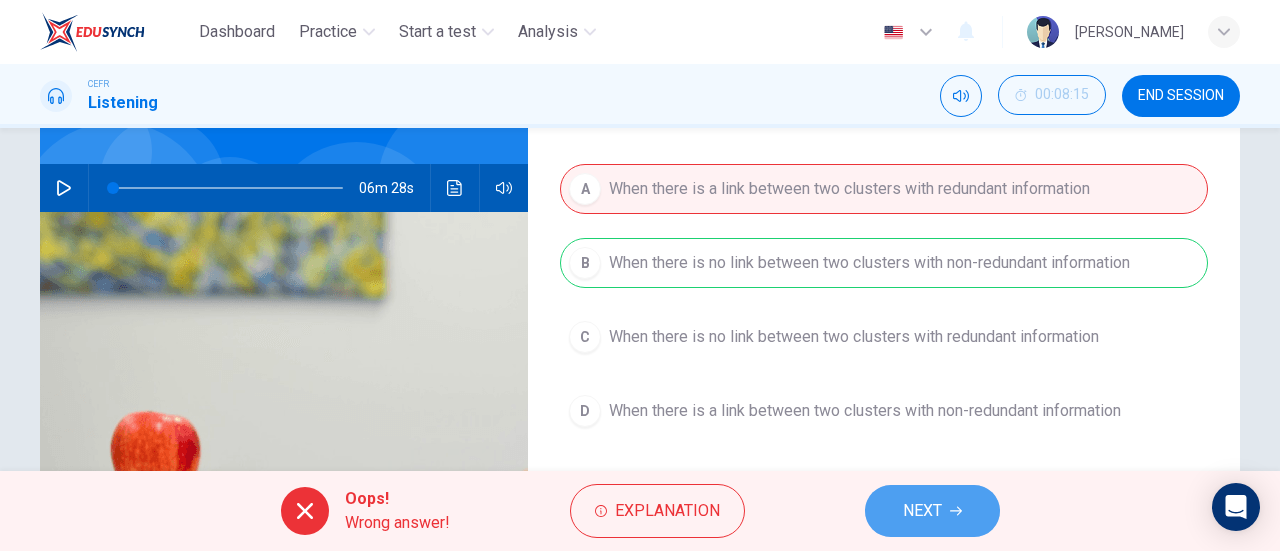 click on "NEXT" at bounding box center (932, 511) 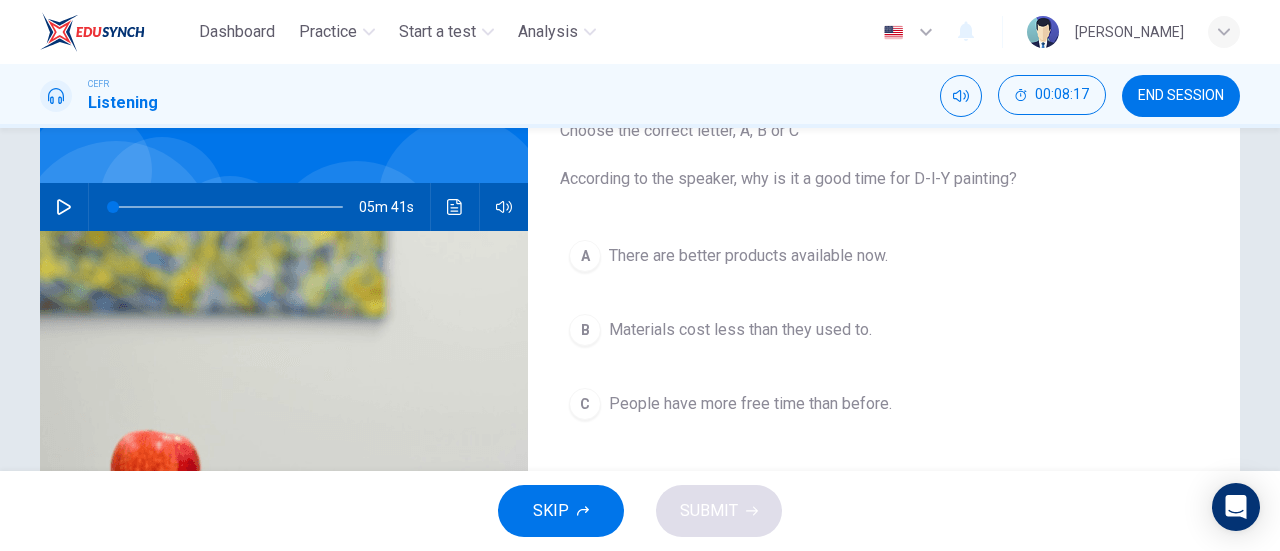 scroll, scrollTop: 144, scrollLeft: 0, axis: vertical 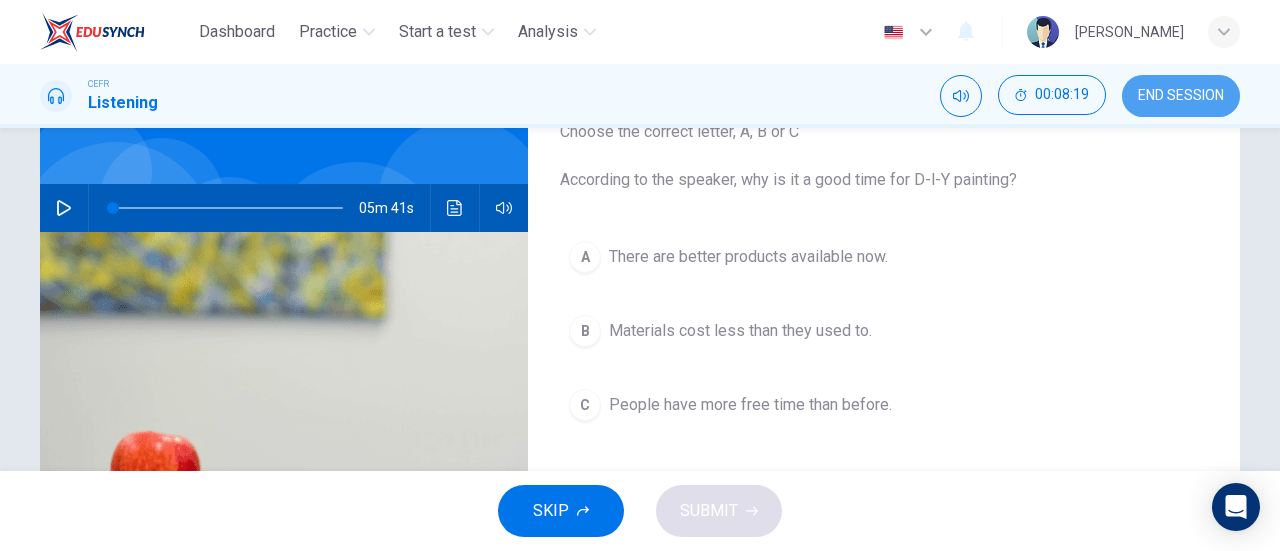 click on "END SESSION" at bounding box center (1181, 96) 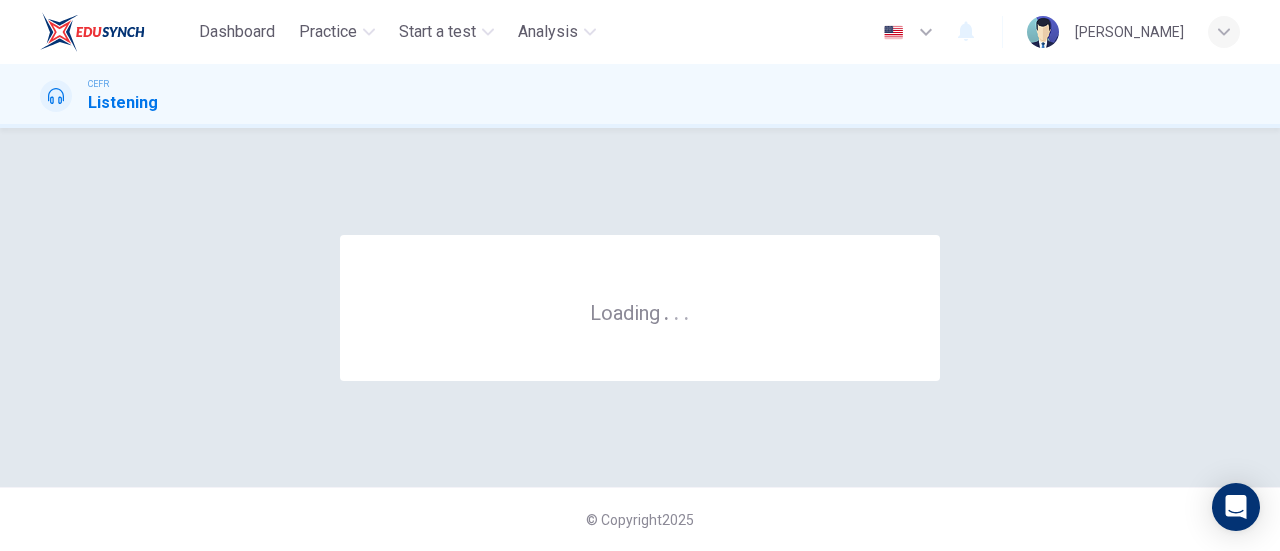 scroll, scrollTop: 0, scrollLeft: 0, axis: both 